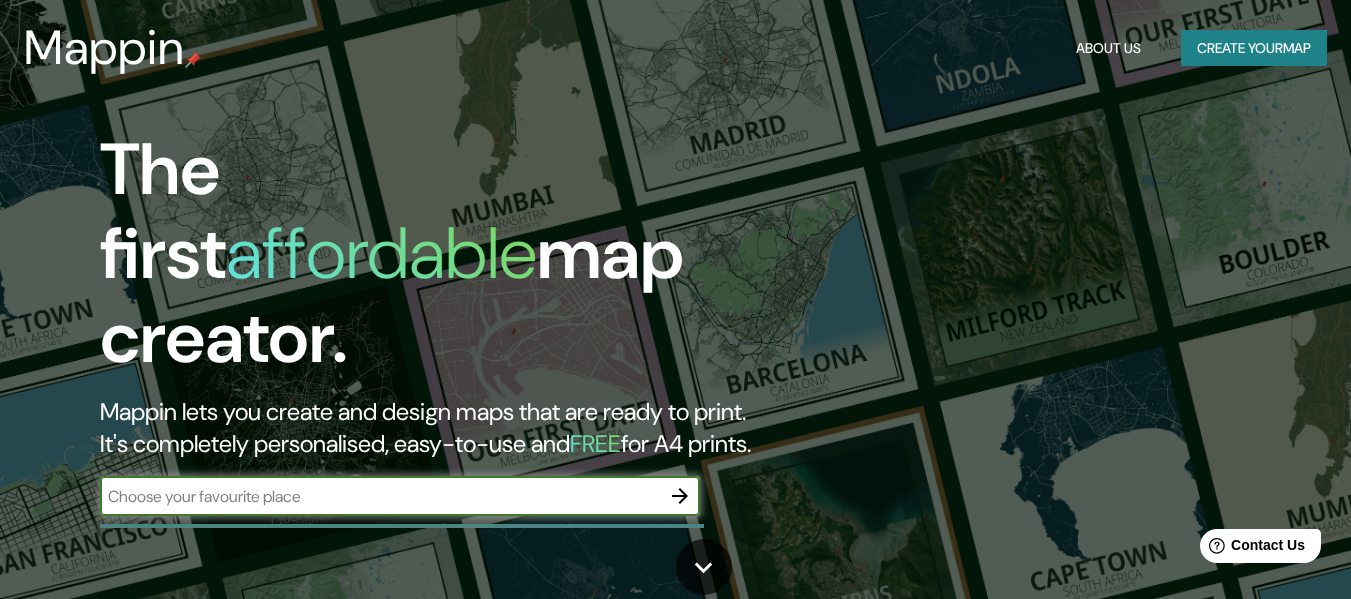 scroll, scrollTop: 0, scrollLeft: 0, axis: both 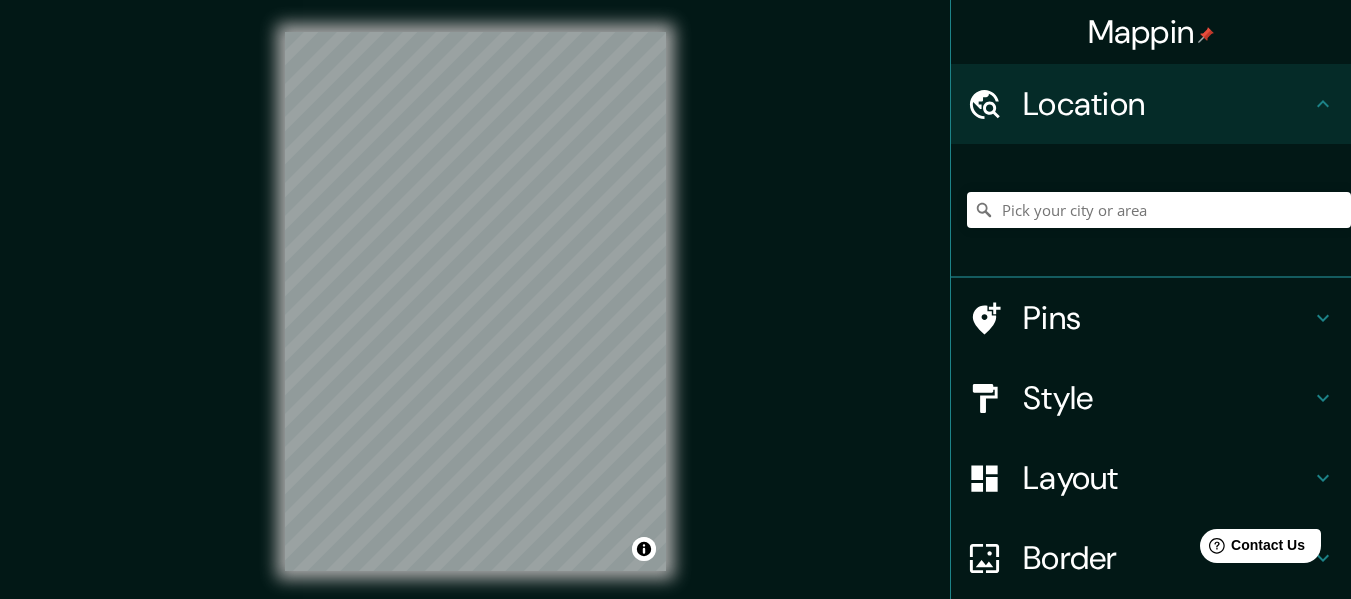 click 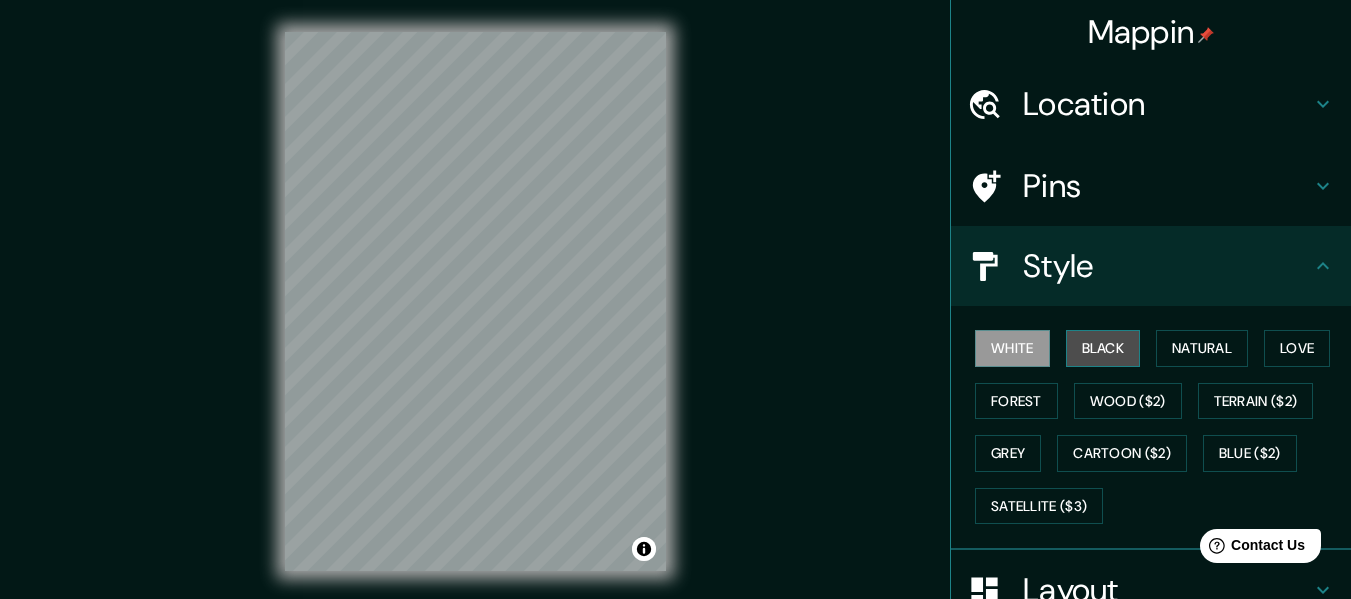 click on "Black" at bounding box center (1103, 348) 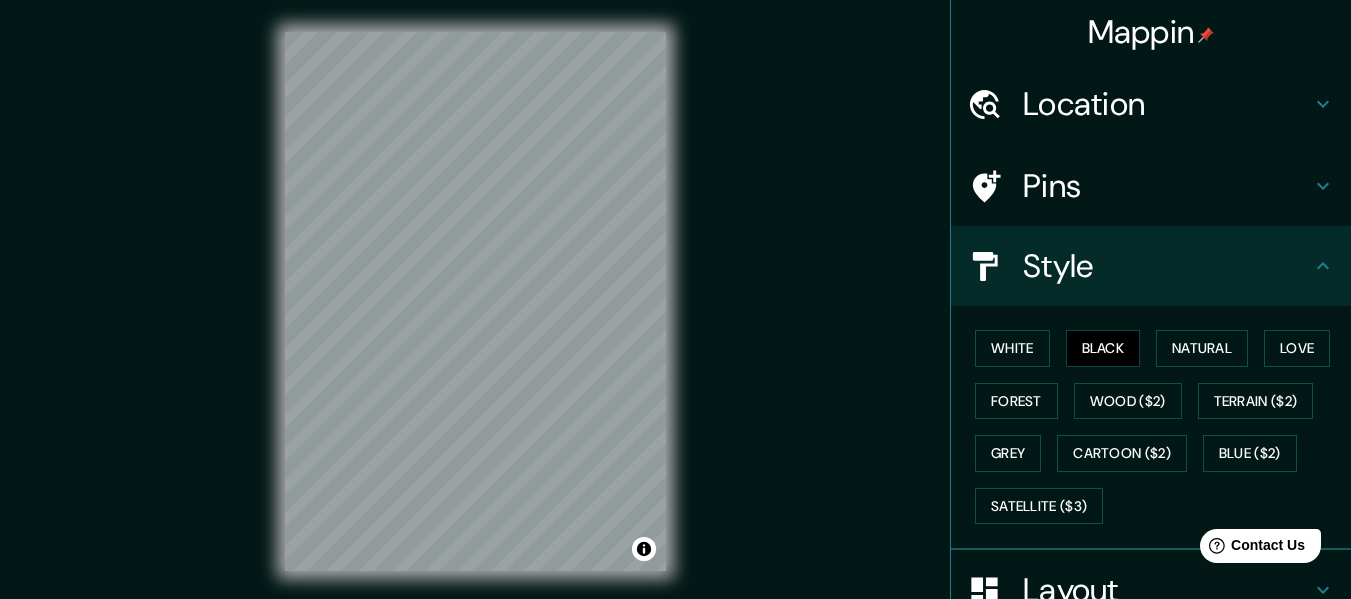 click 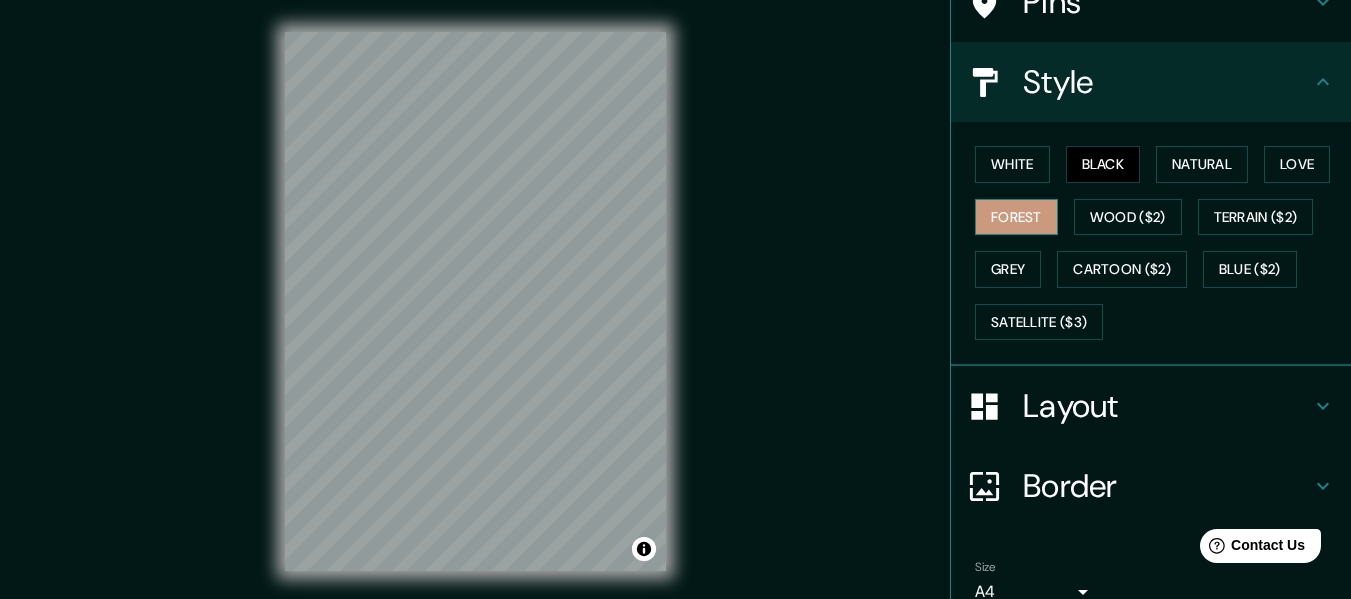 scroll, scrollTop: 200, scrollLeft: 0, axis: vertical 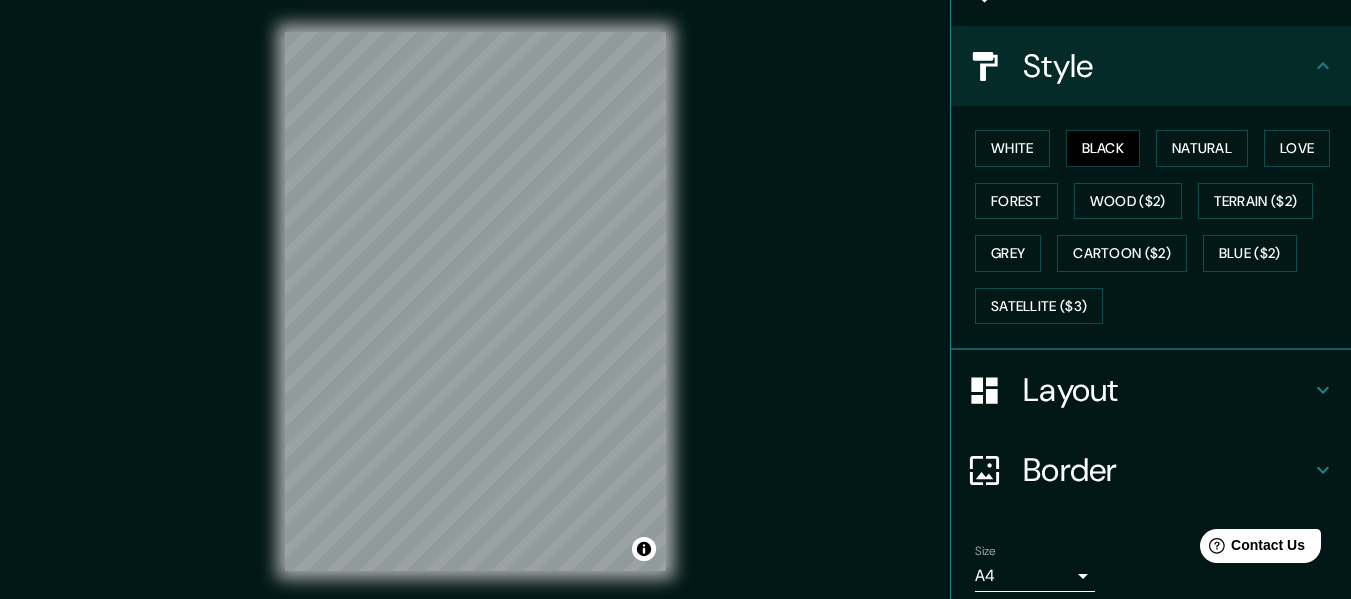 click on "Layout" at bounding box center (1167, 390) 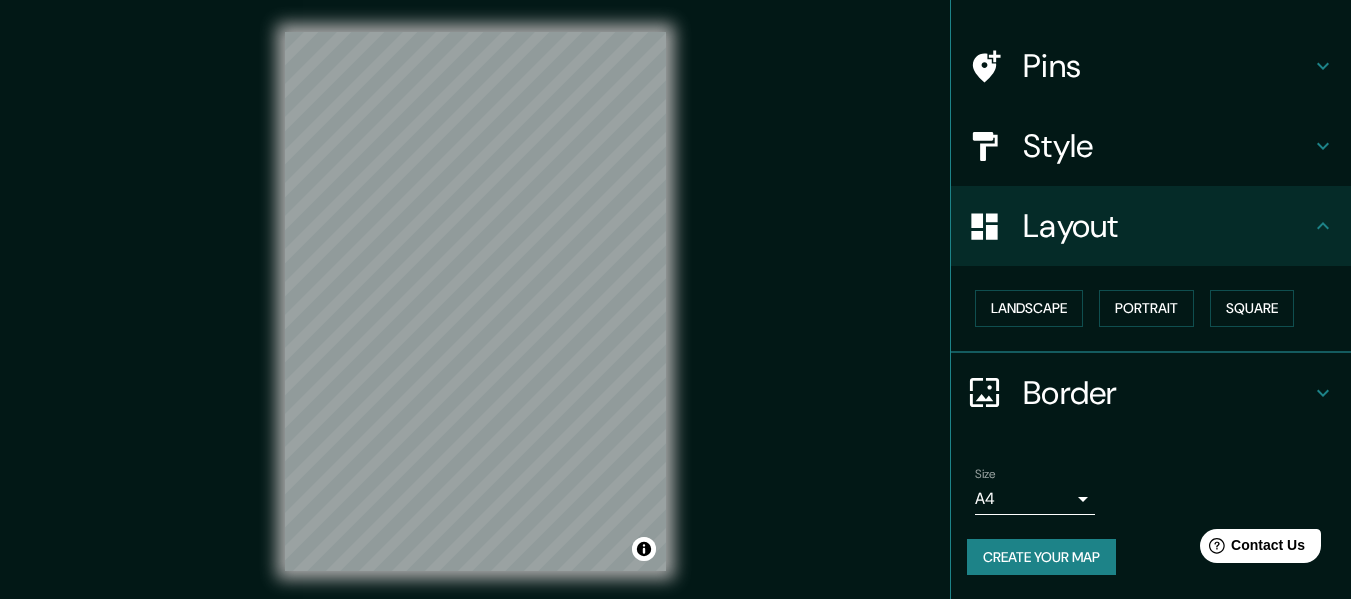 scroll, scrollTop: 120, scrollLeft: 0, axis: vertical 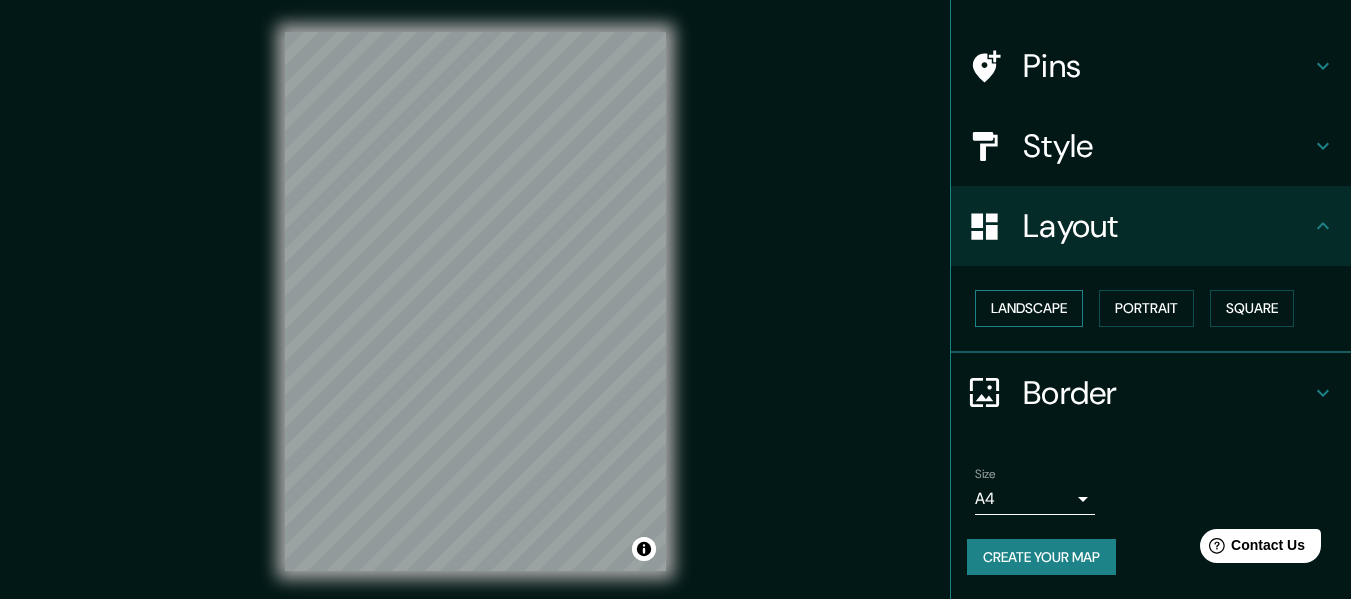click on "Landscape" at bounding box center [1029, 308] 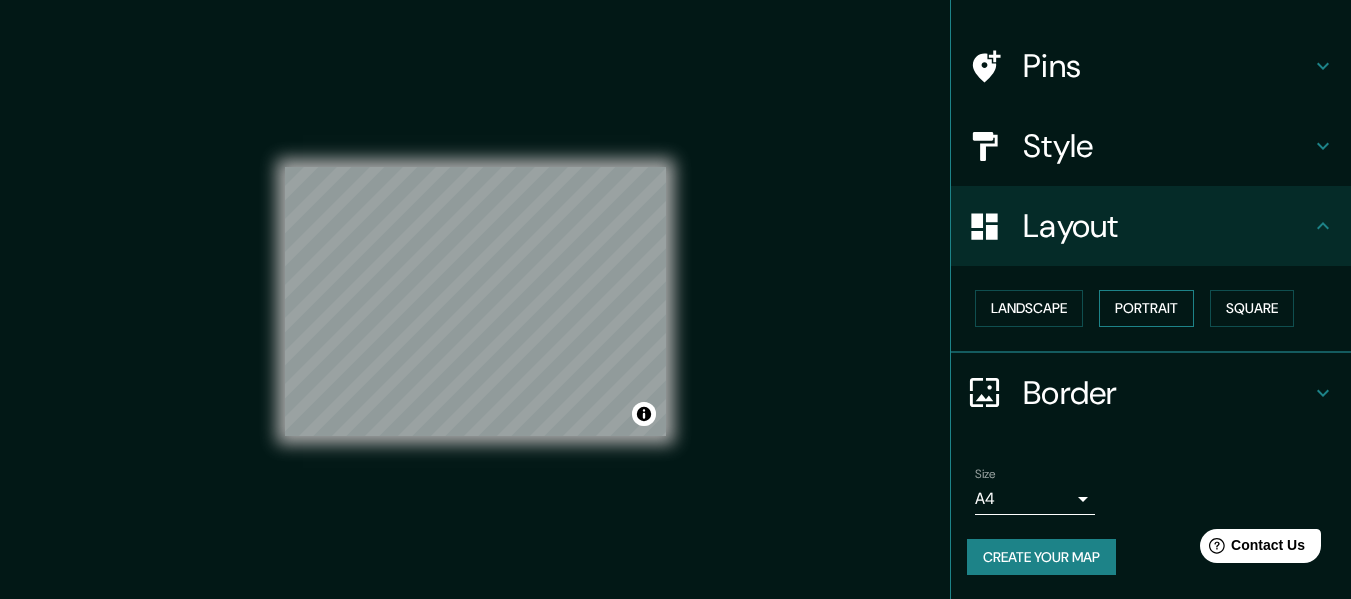 click on "Portrait" at bounding box center (1146, 308) 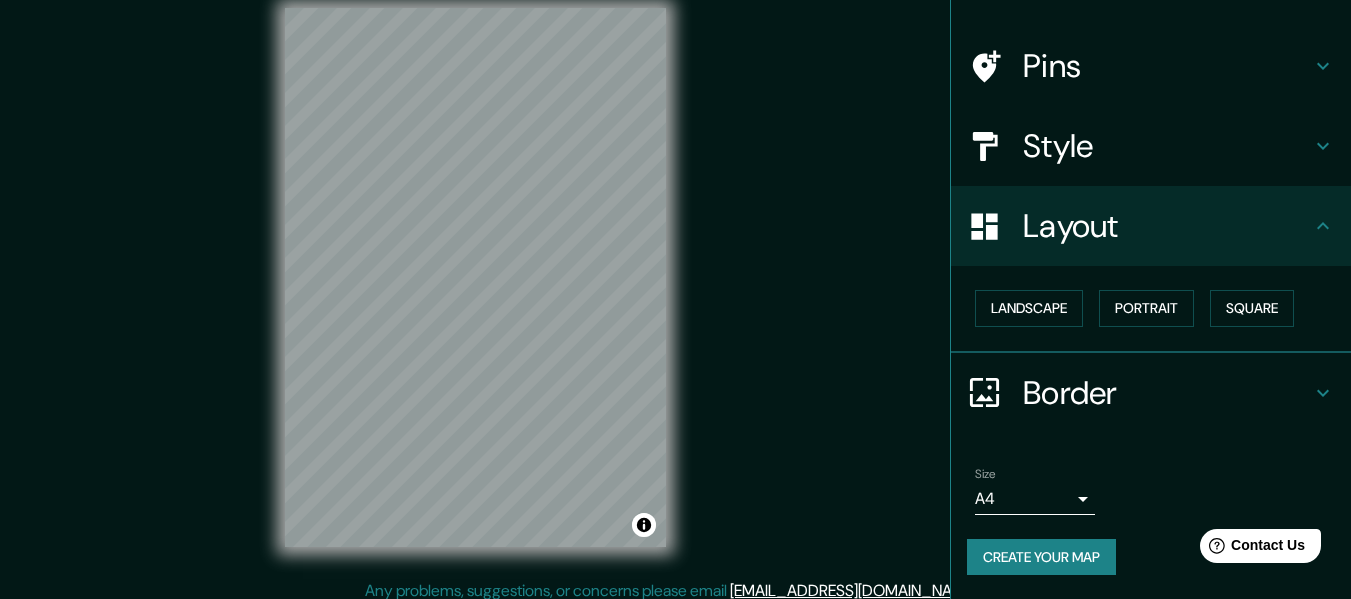 scroll, scrollTop: 36, scrollLeft: 0, axis: vertical 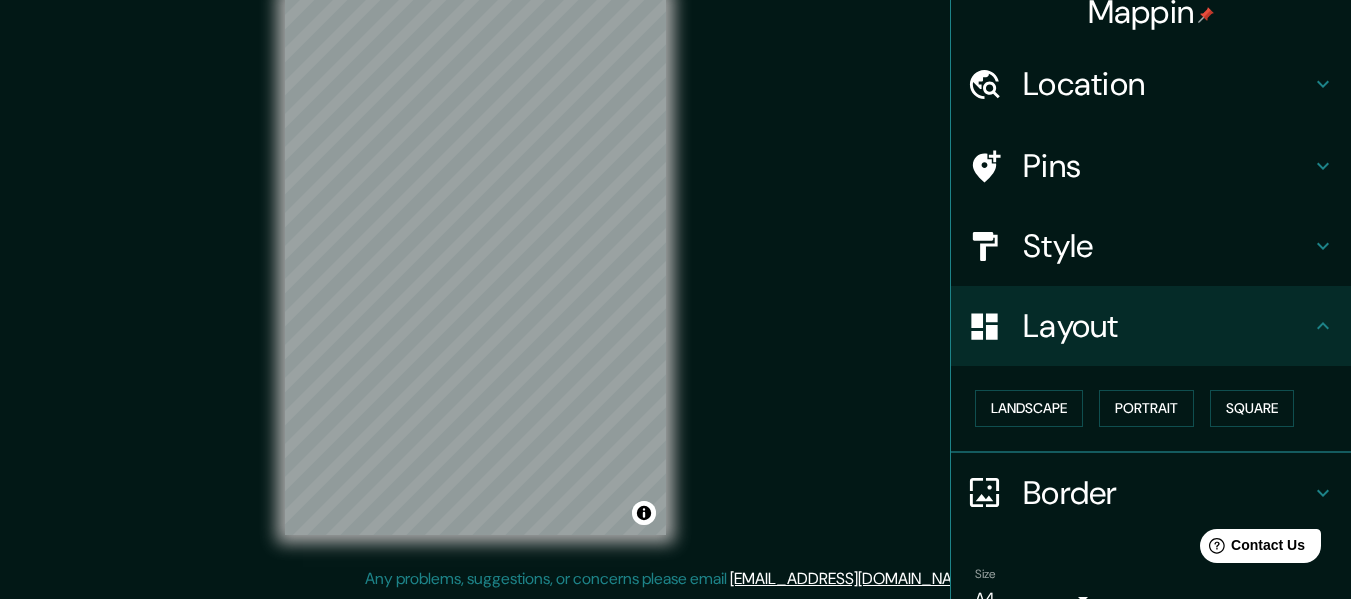 click on "Layout" at bounding box center [1167, 326] 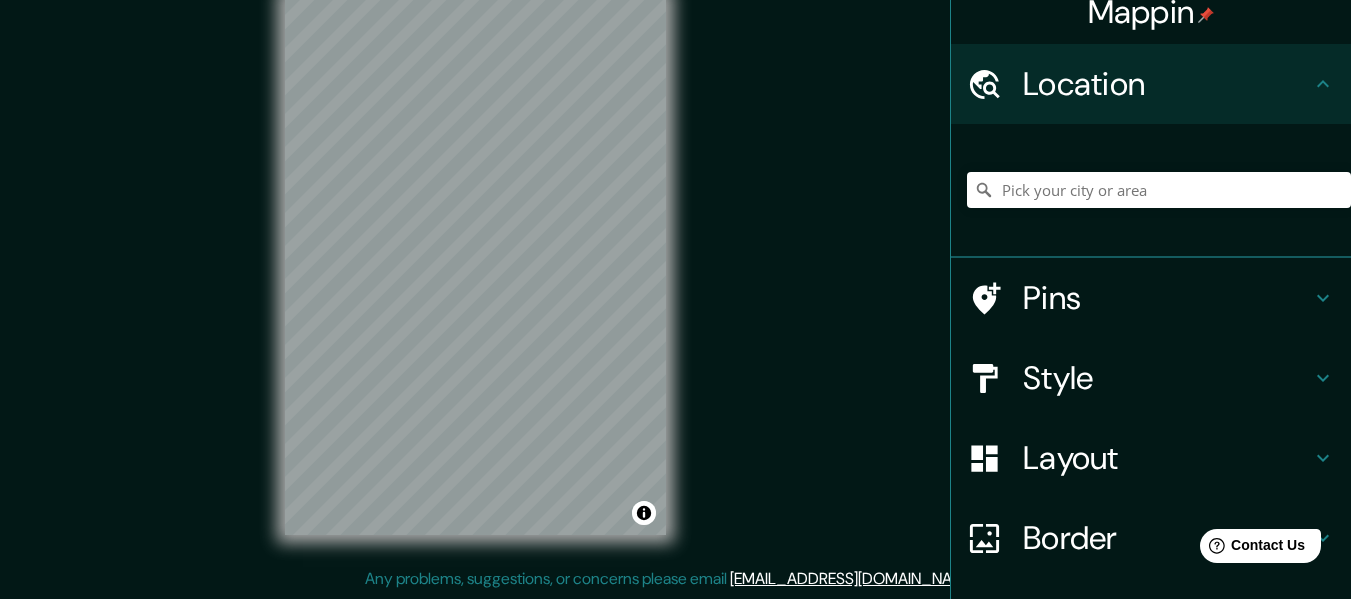 click on "Location" at bounding box center (1167, 84) 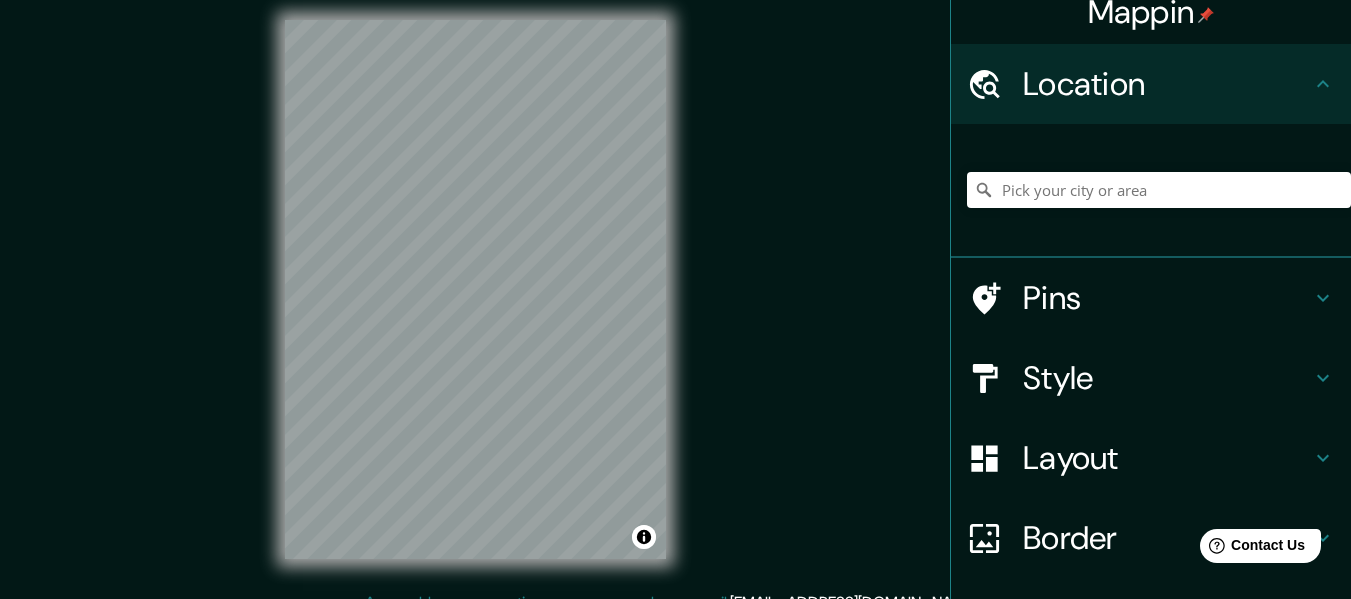 scroll, scrollTop: 0, scrollLeft: 0, axis: both 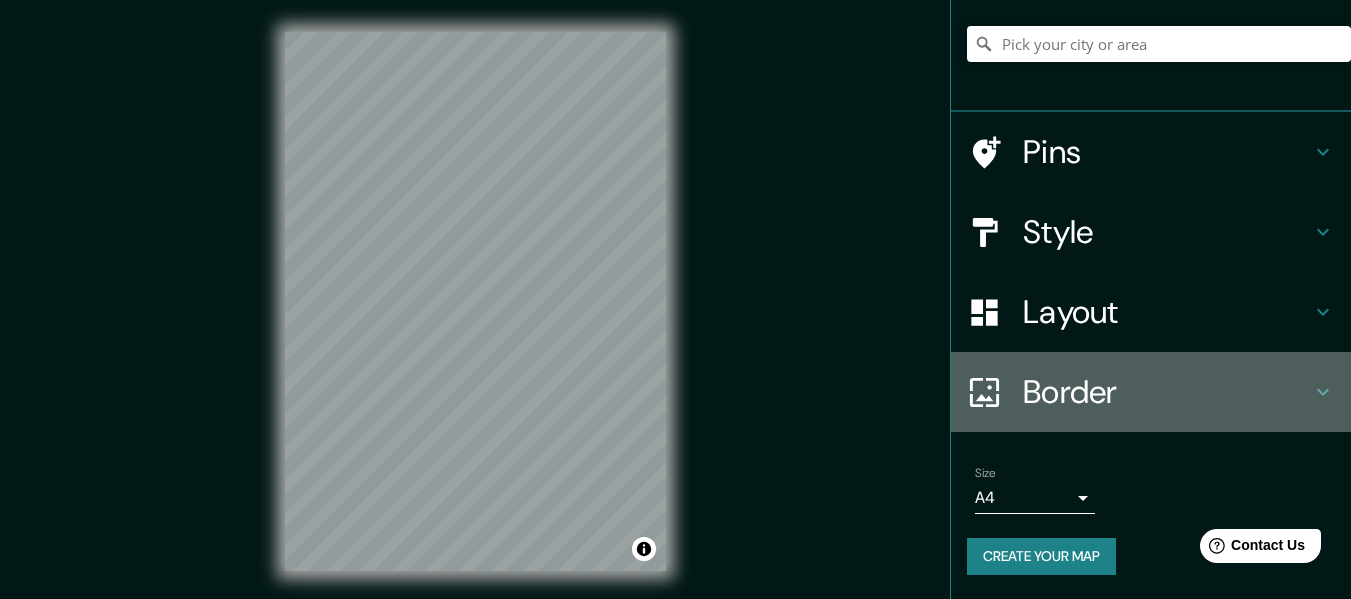 click on "Border" at bounding box center (1167, 392) 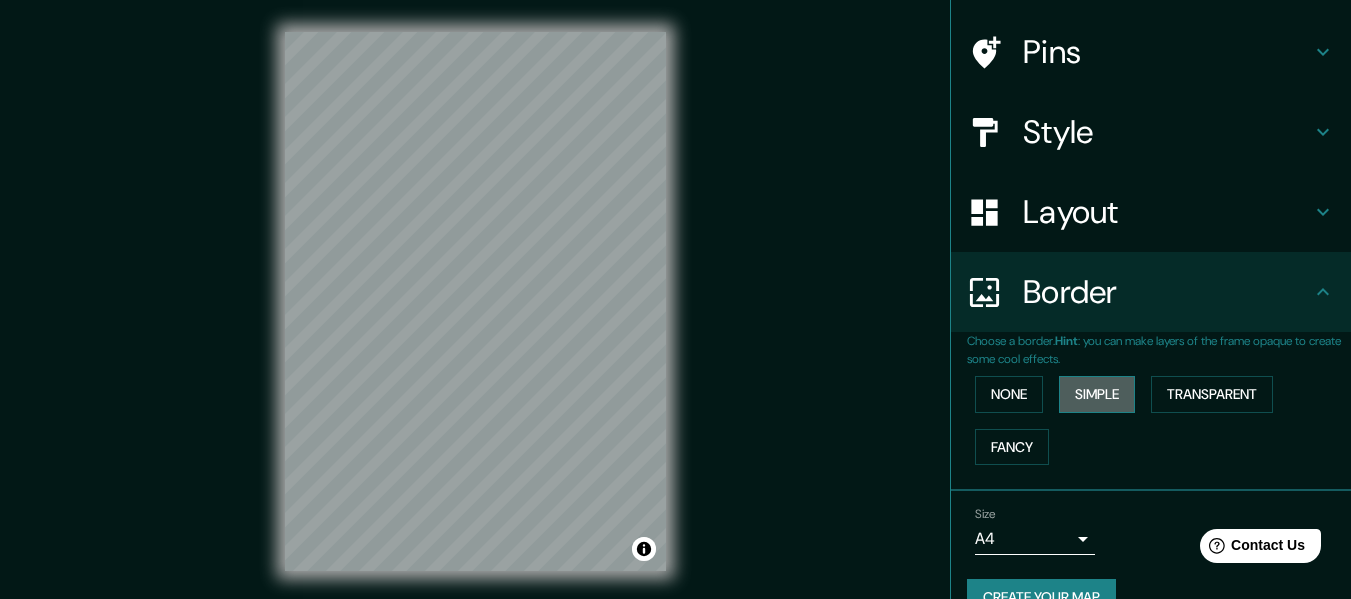 click on "Simple" at bounding box center [1097, 394] 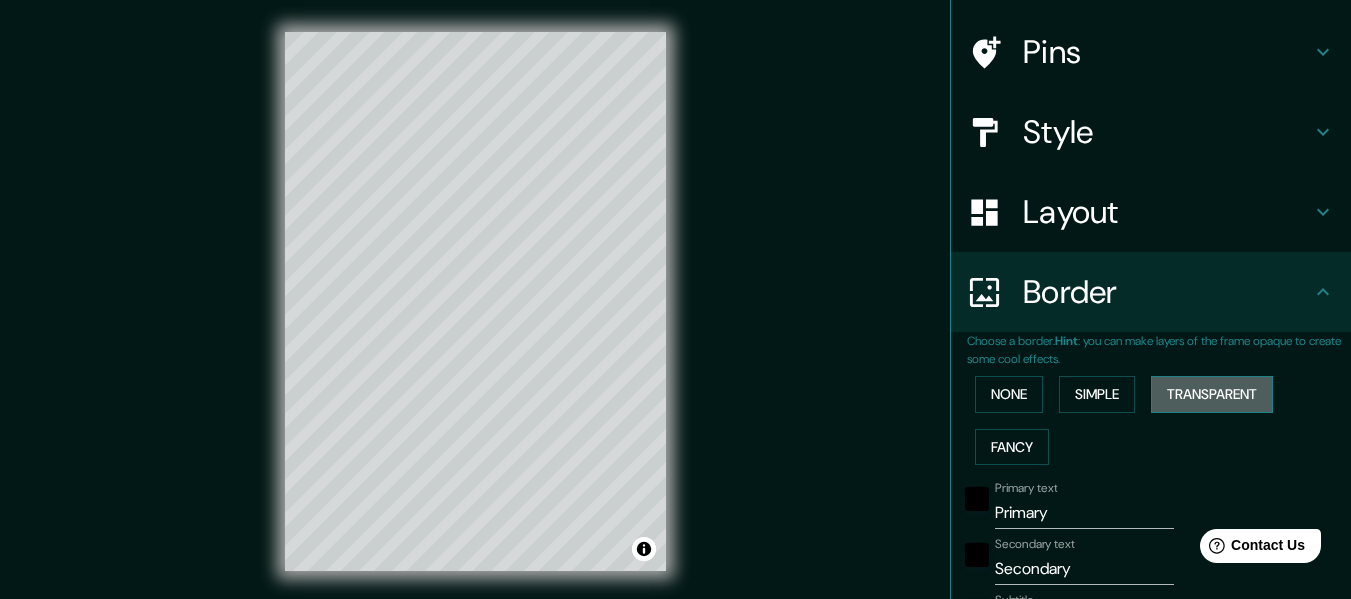 click on "Transparent" at bounding box center [1212, 394] 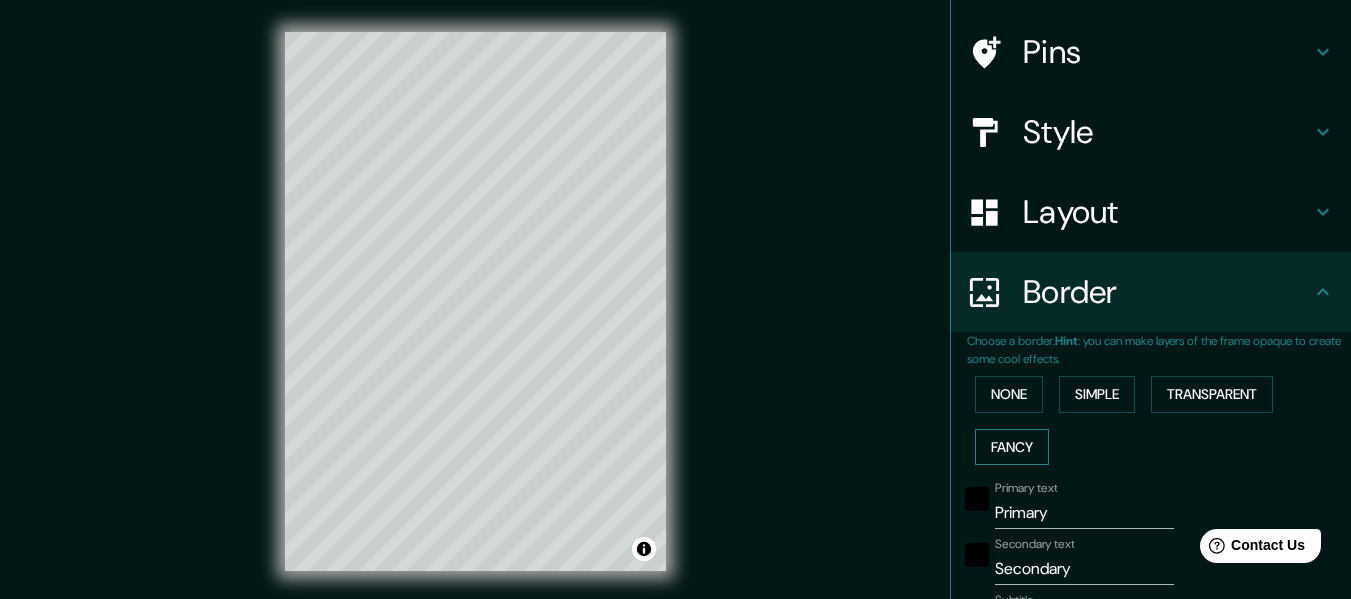 click on "Fancy" at bounding box center [1012, 447] 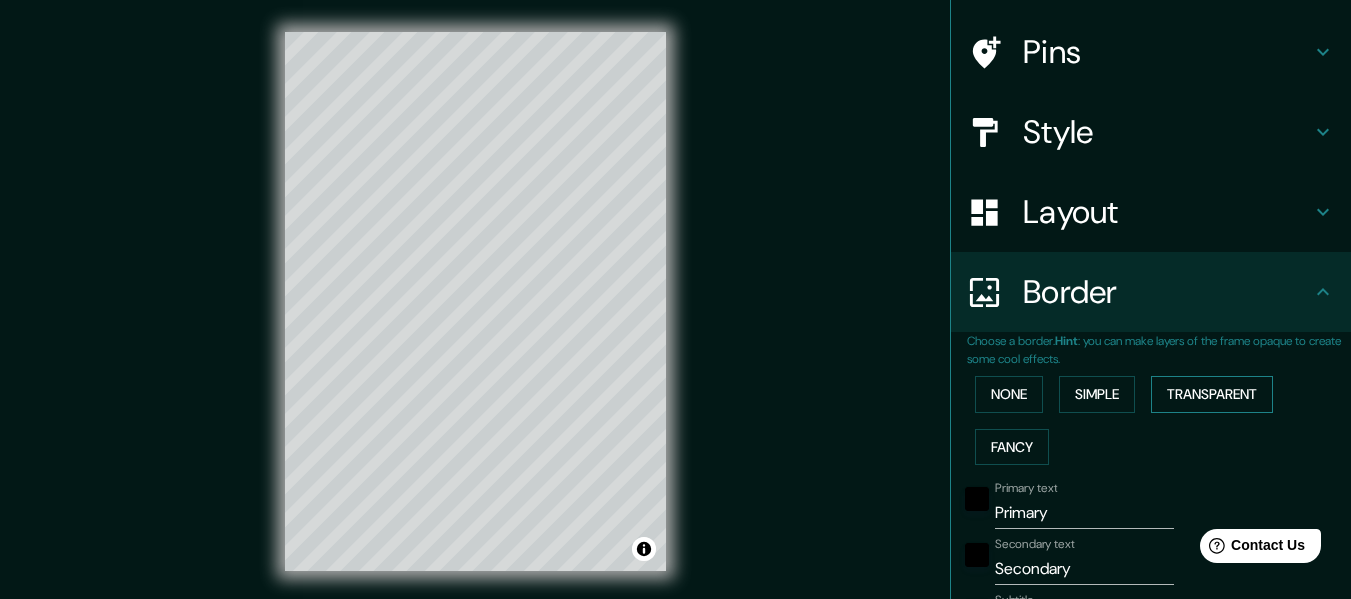 click on "Transparent" at bounding box center [1212, 394] 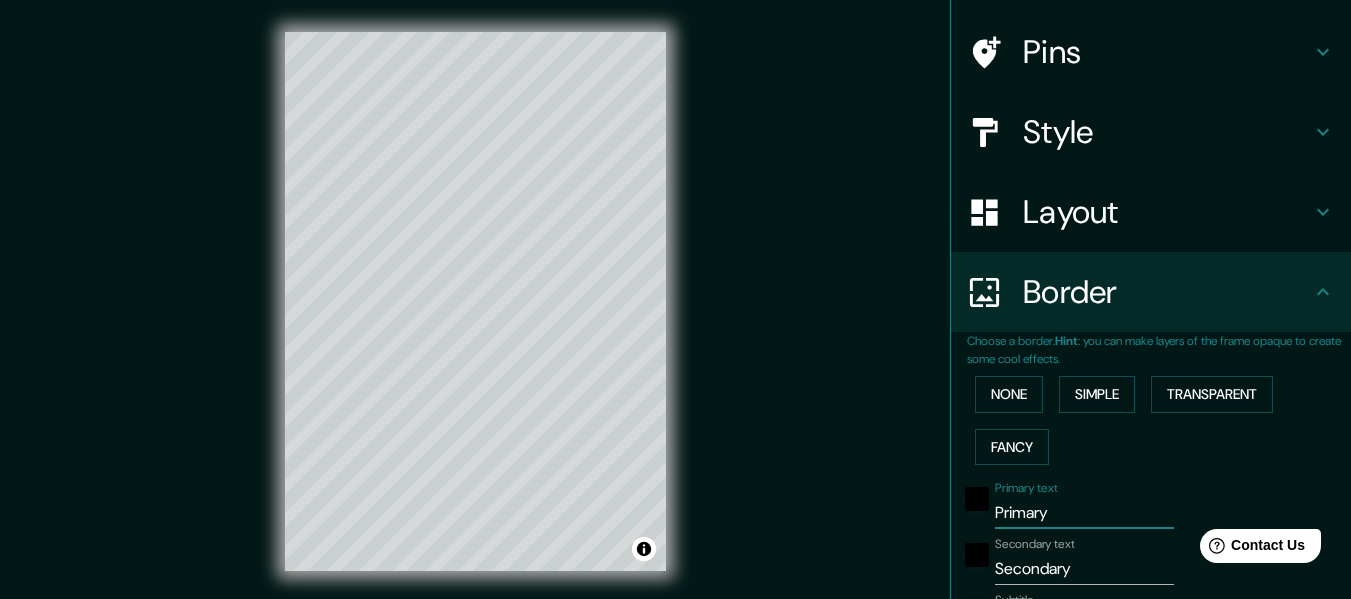 drag, startPoint x: 1064, startPoint y: 511, endPoint x: 946, endPoint y: 512, distance: 118.004234 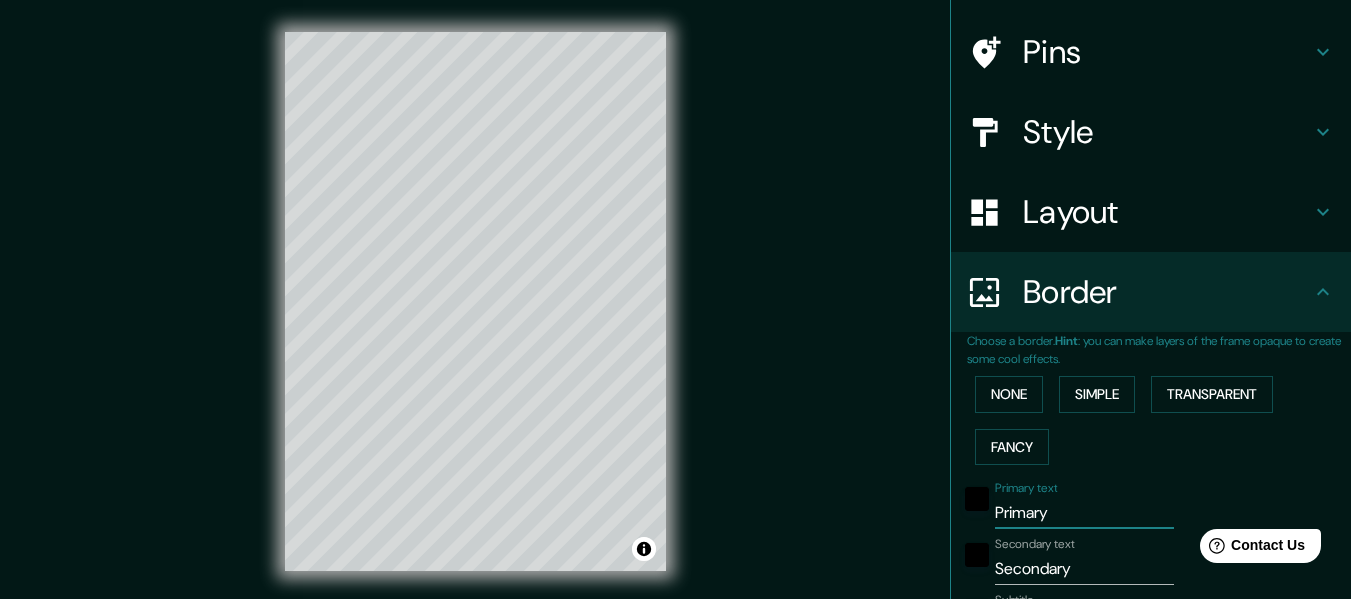 type on "J" 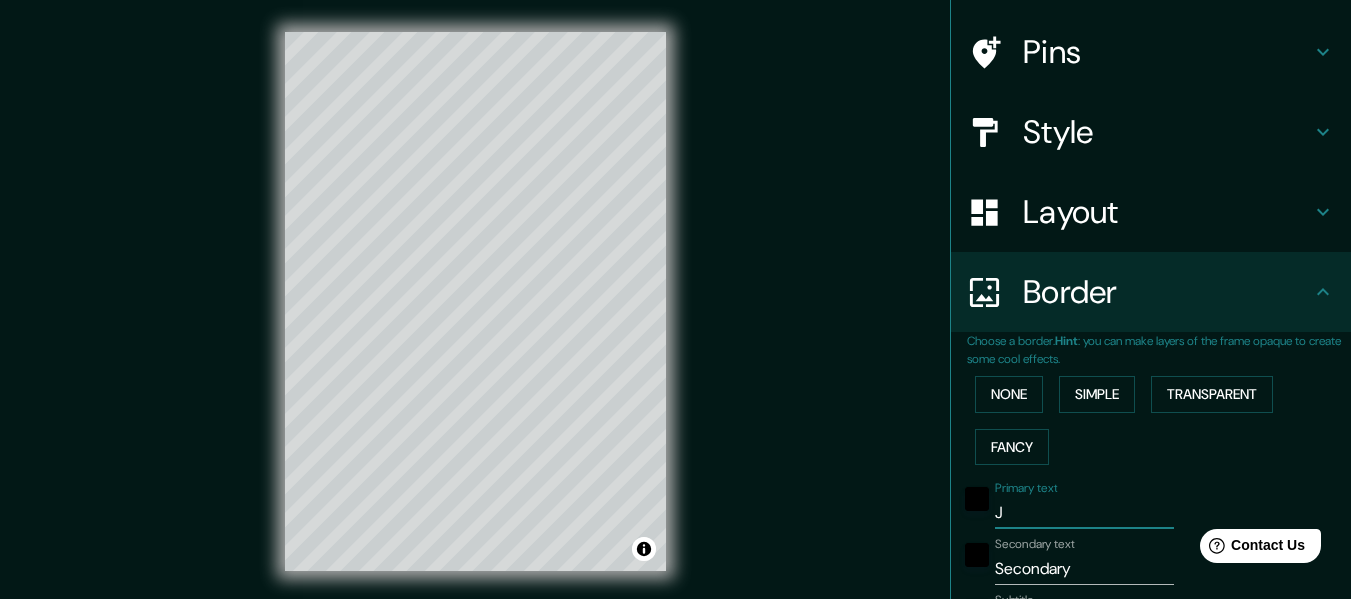 type on "183" 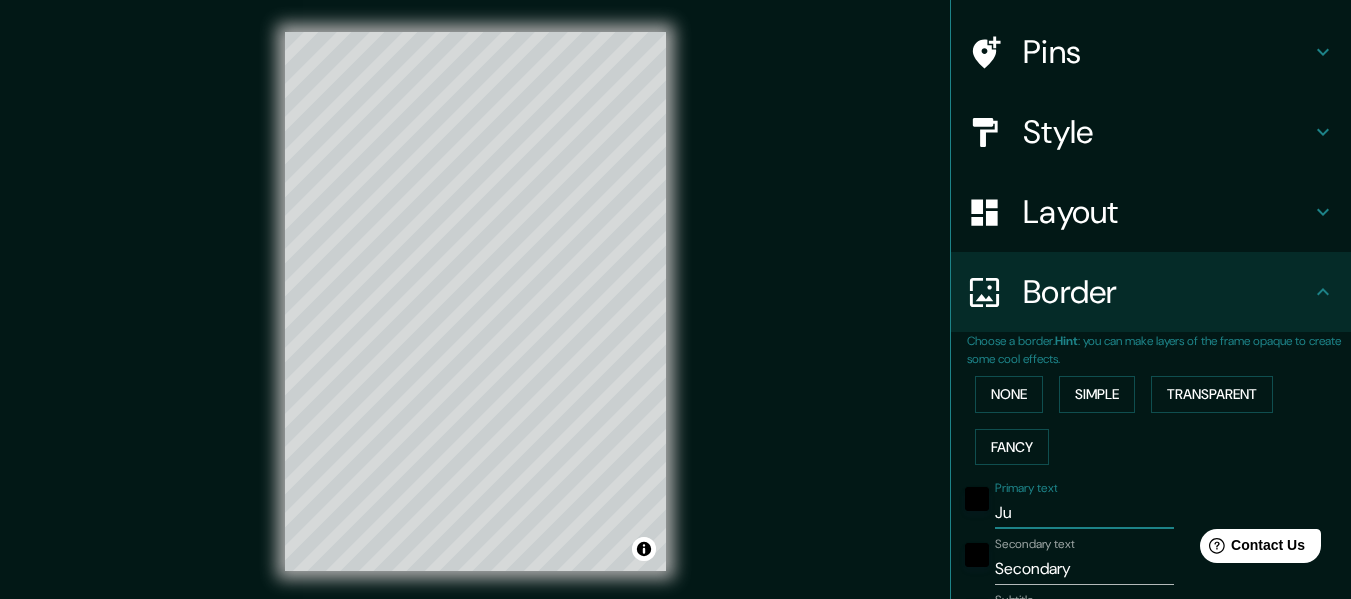 type on "Jun" 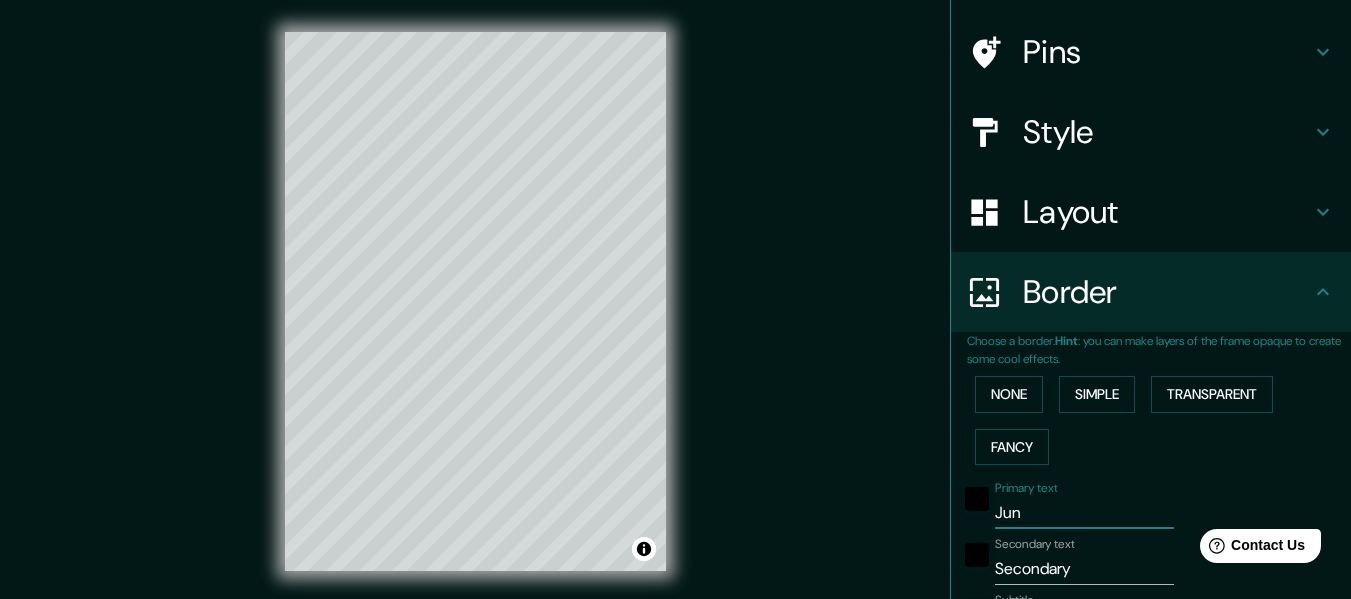 type on "Juni" 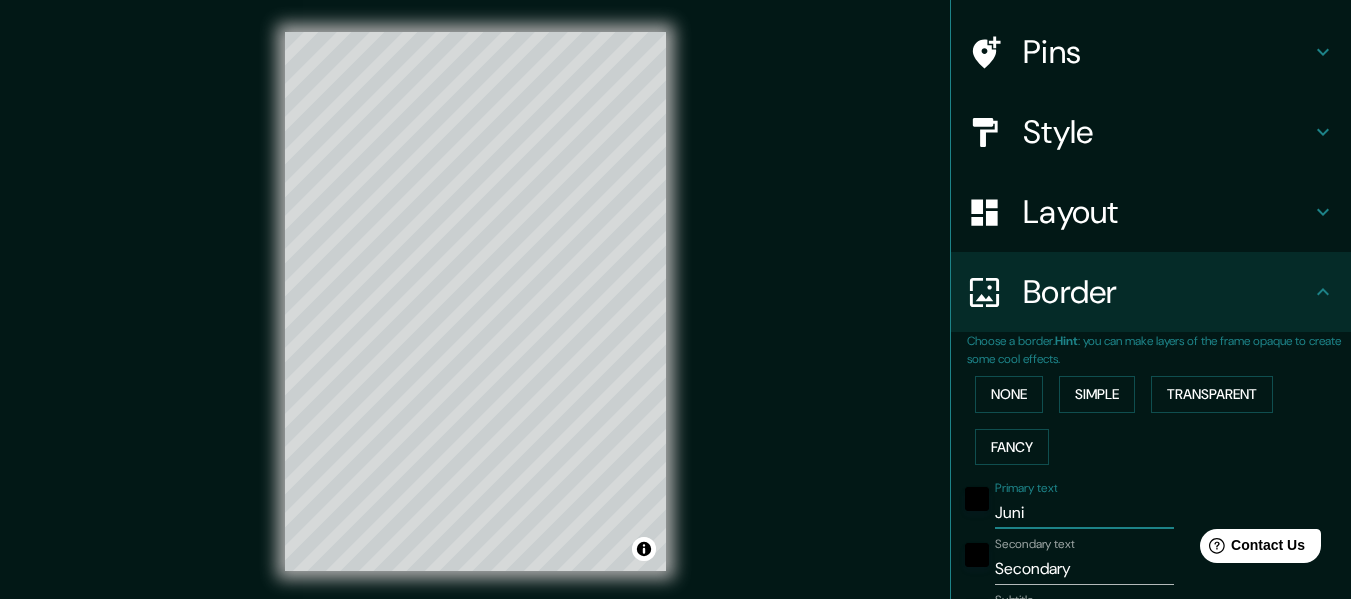 type on "Junin" 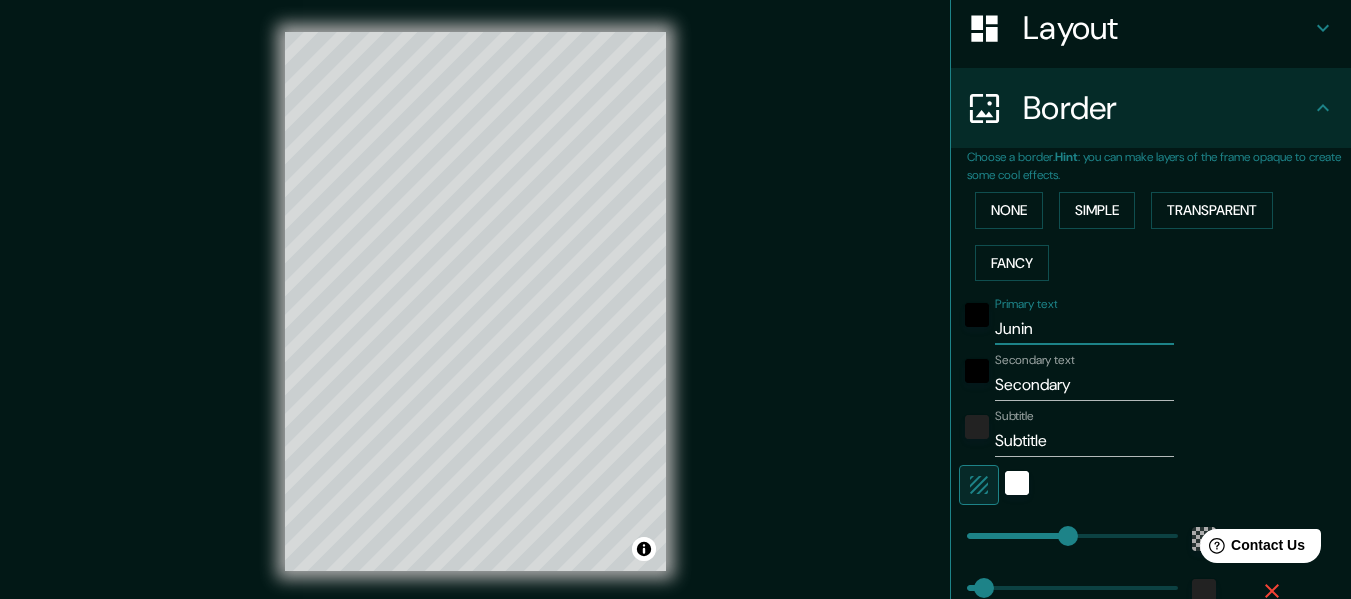 scroll, scrollTop: 334, scrollLeft: 0, axis: vertical 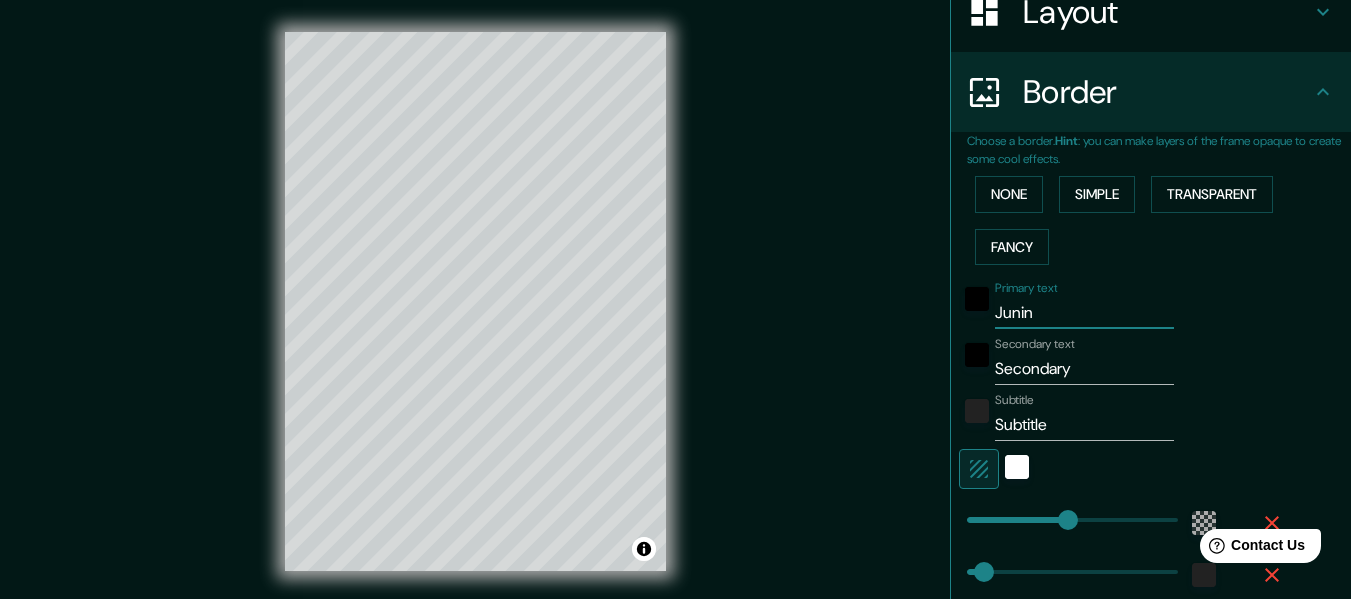 type on "Junin" 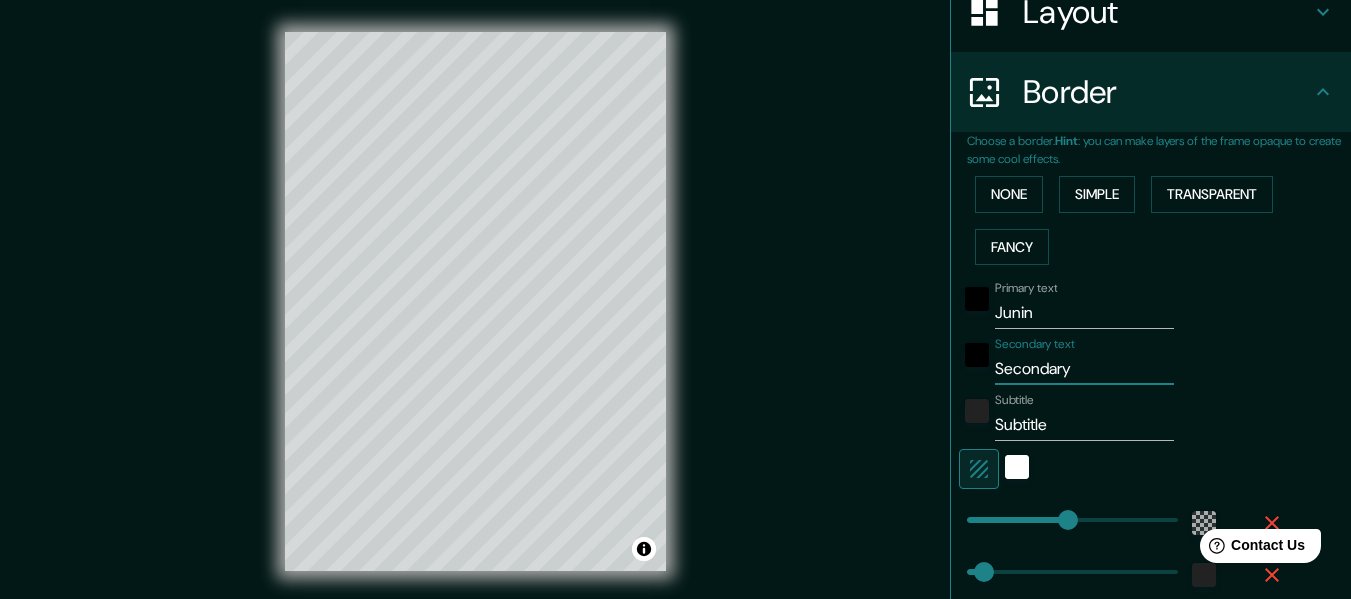drag, startPoint x: 1085, startPoint y: 371, endPoint x: 863, endPoint y: 380, distance: 222.18236 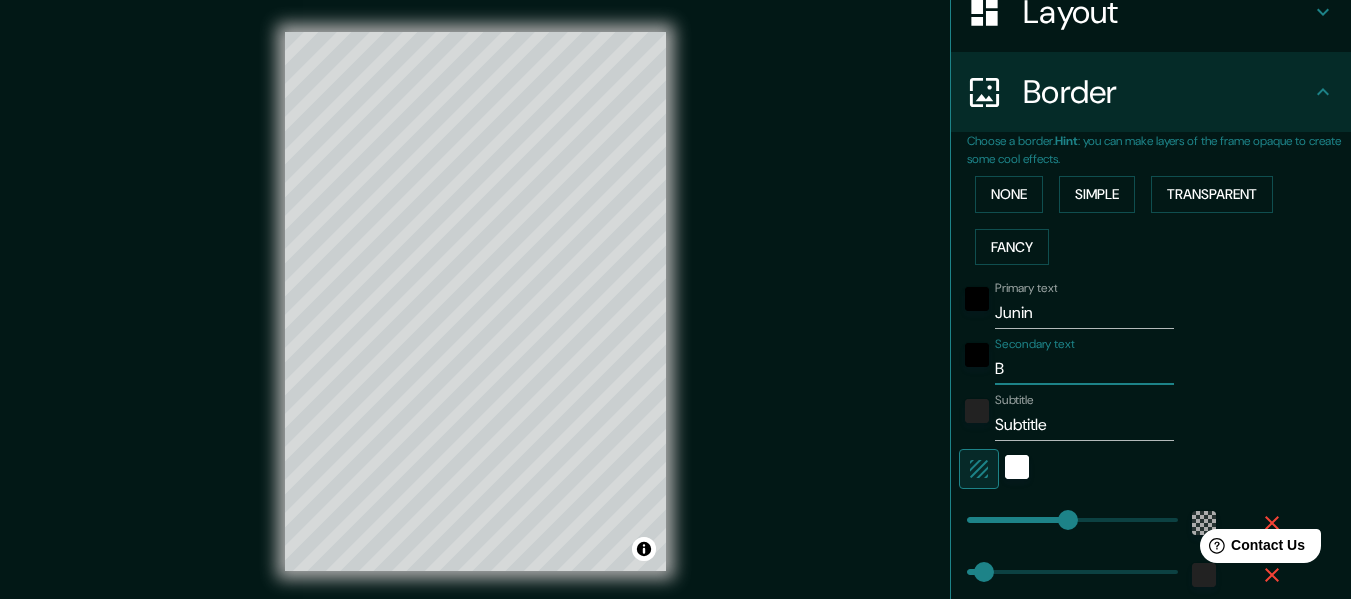 type on "Bu" 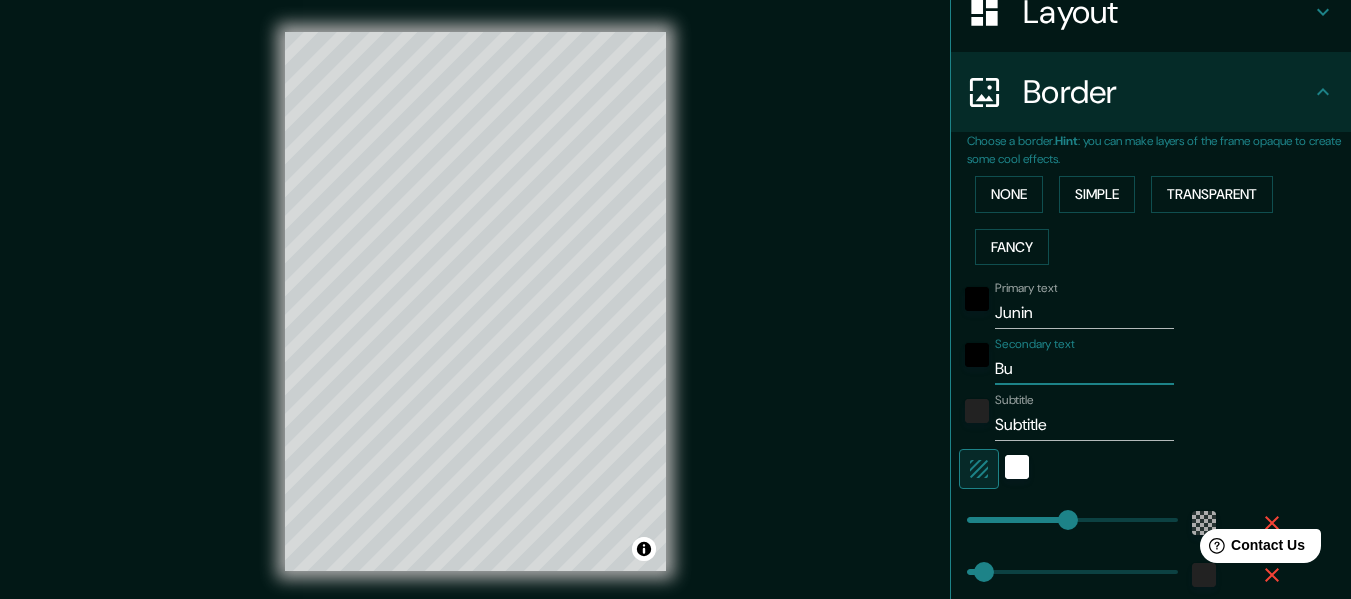 type on "Bue" 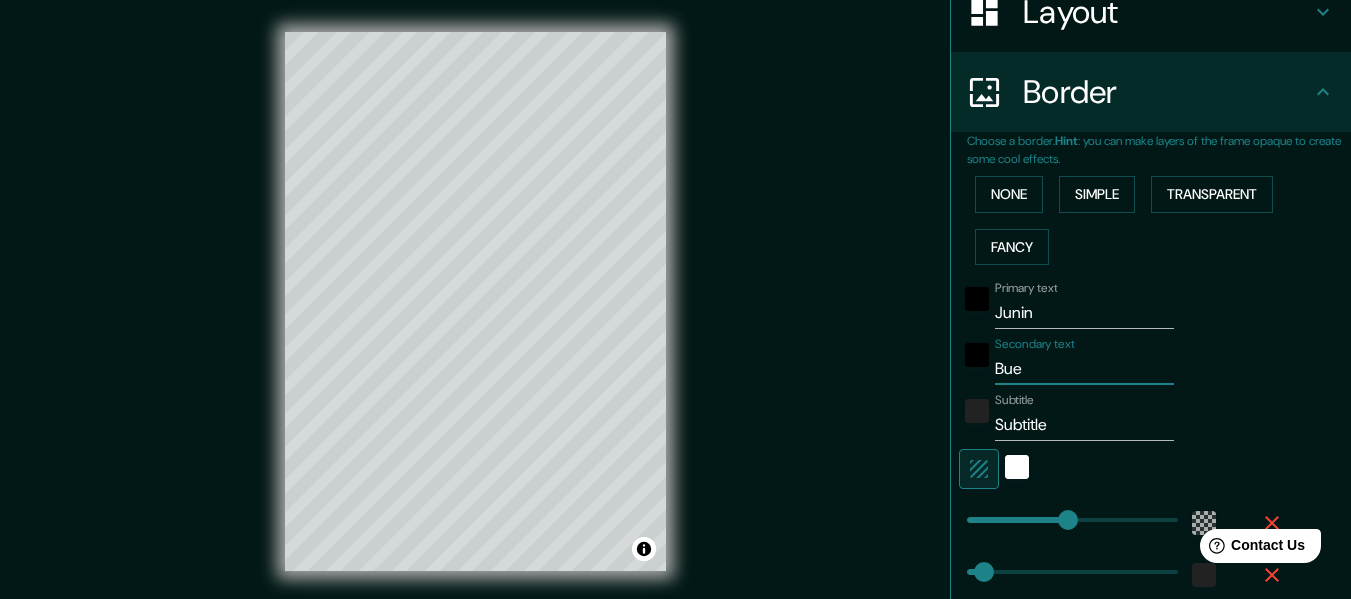 type on "Buen" 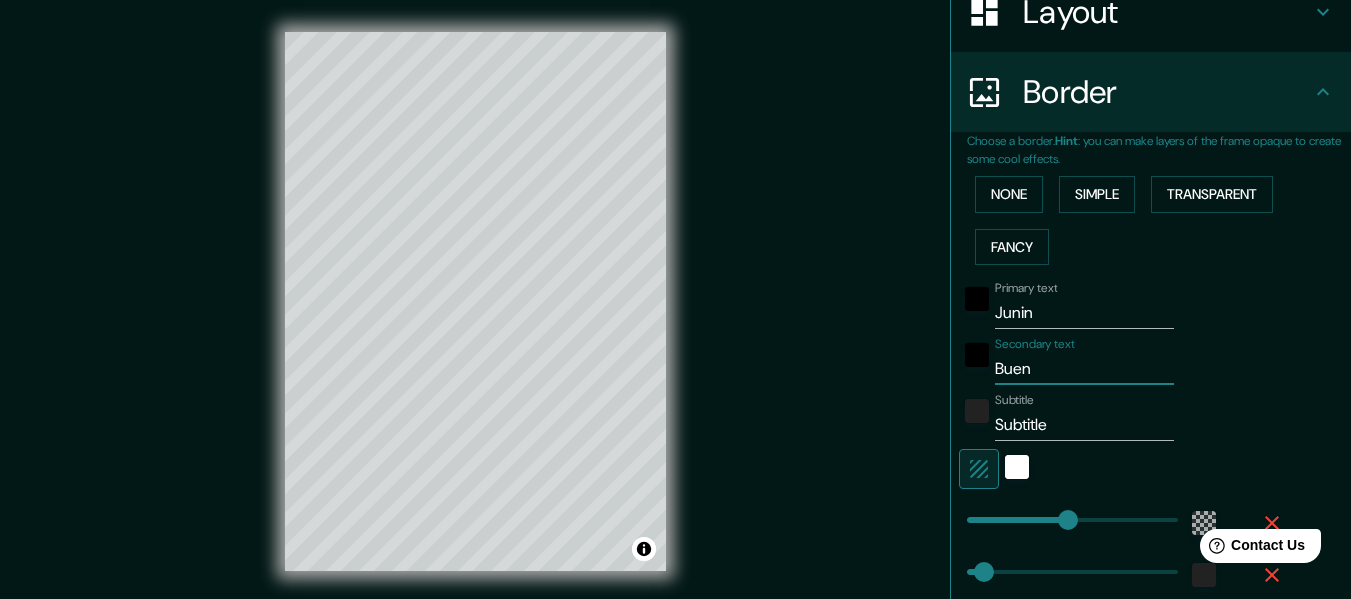 type on "Bueno" 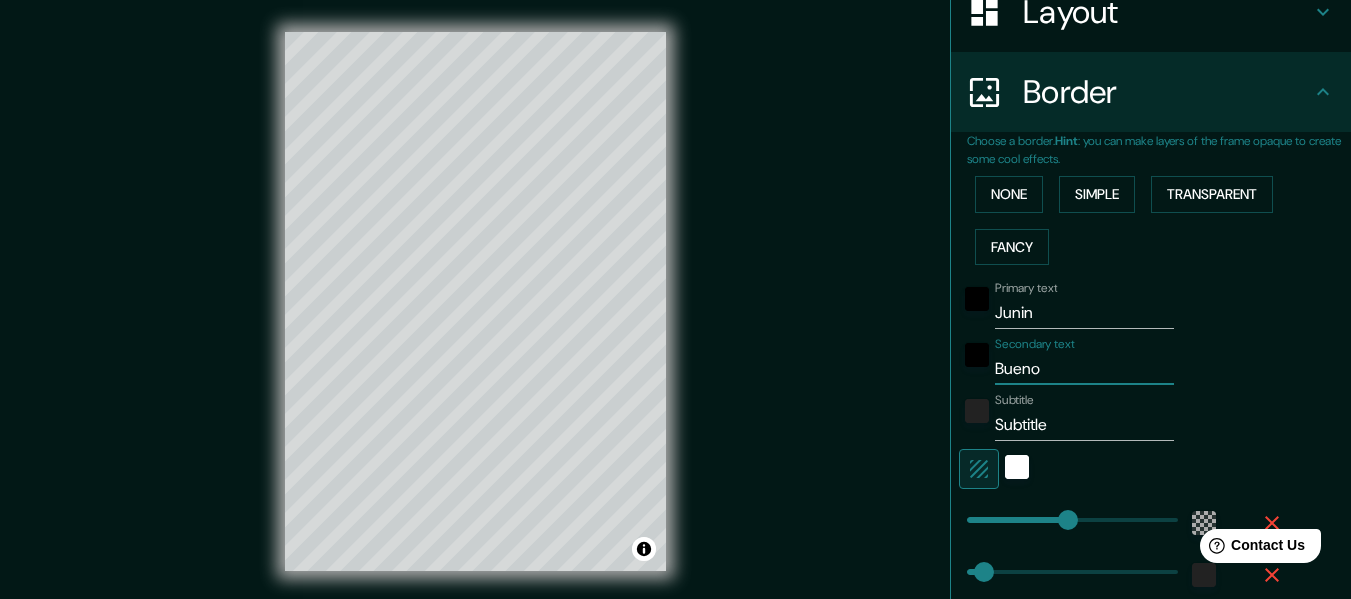 type on "Buenos" 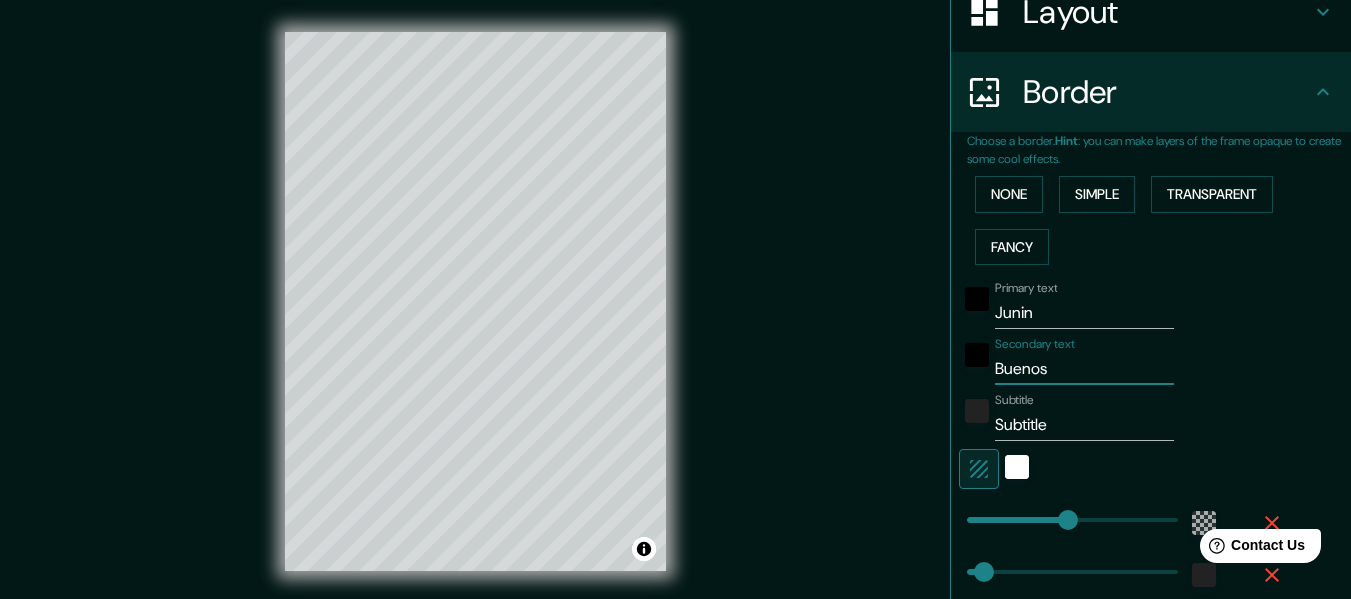 type on "Buenos" 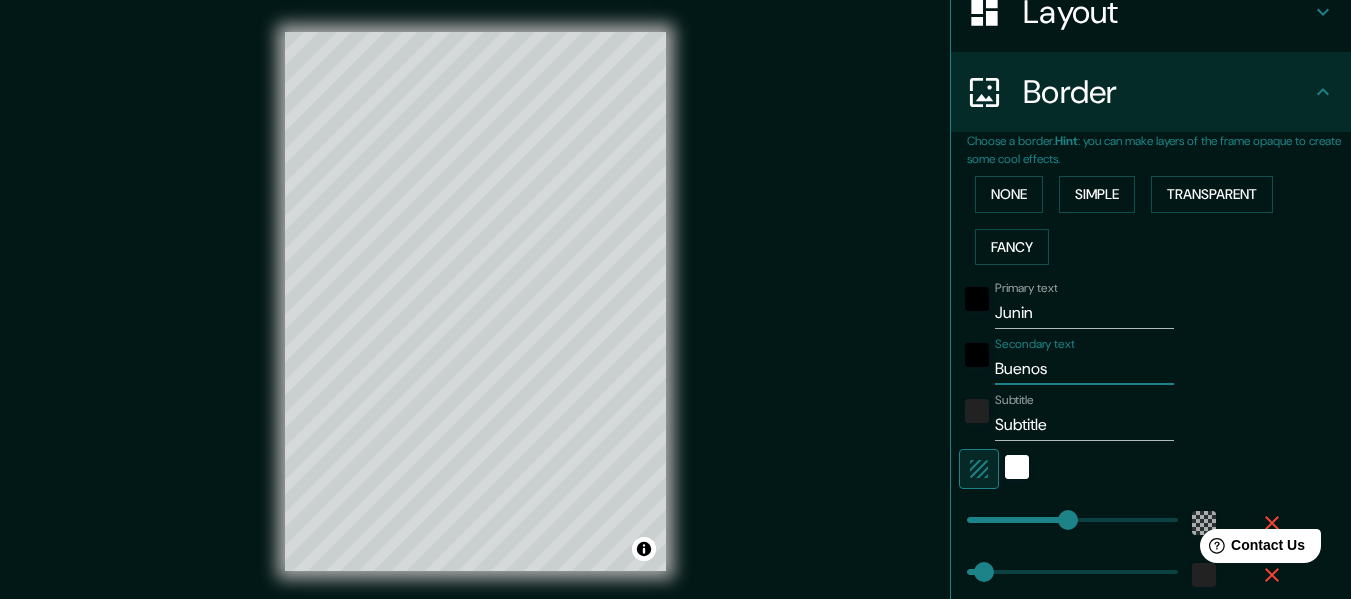type on "Buenos A" 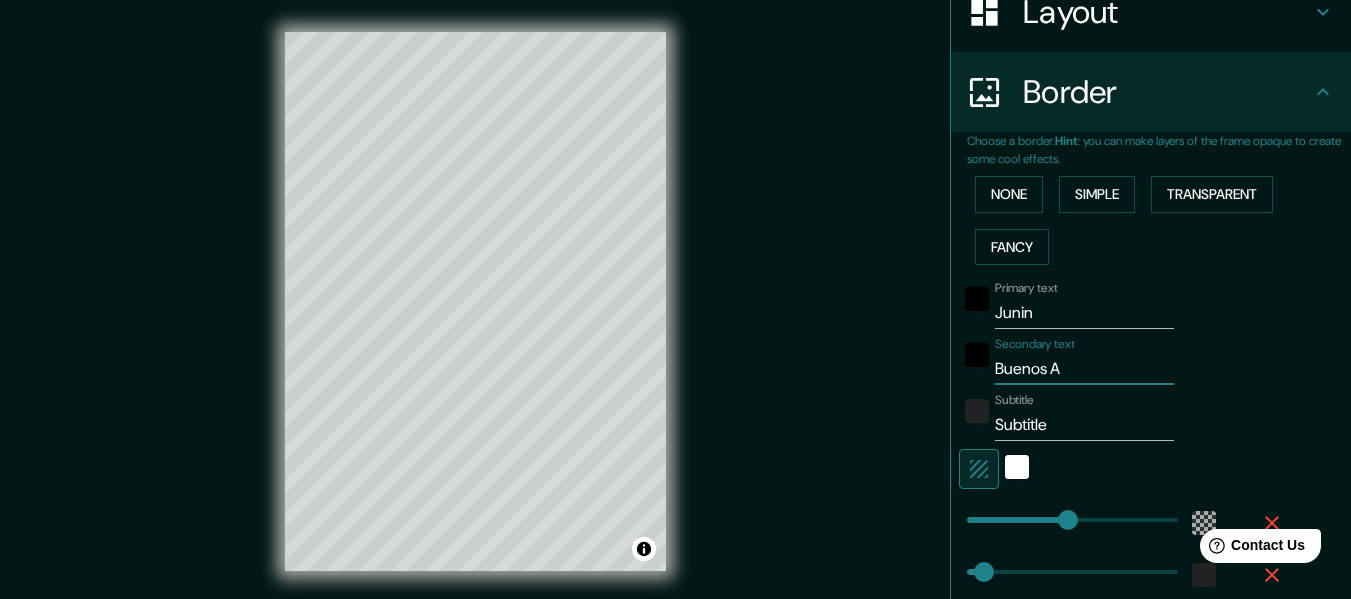 type on "Buenos Ai" 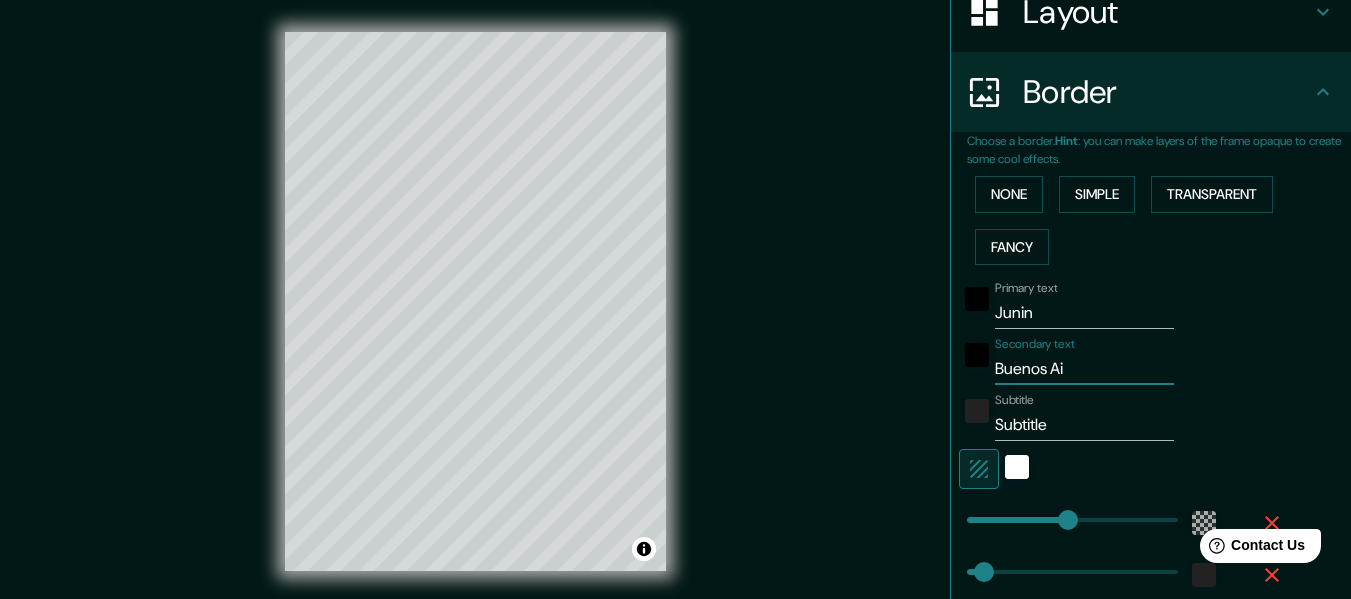 type on "Buenos Air" 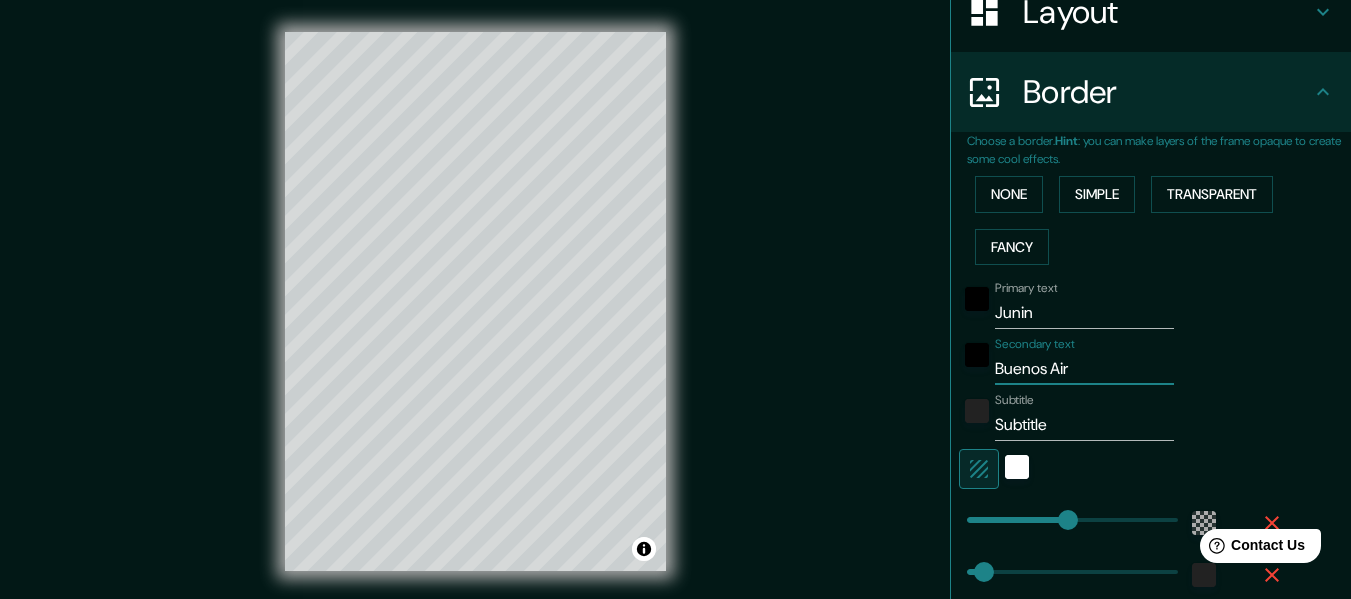 type on "Buenos Aire" 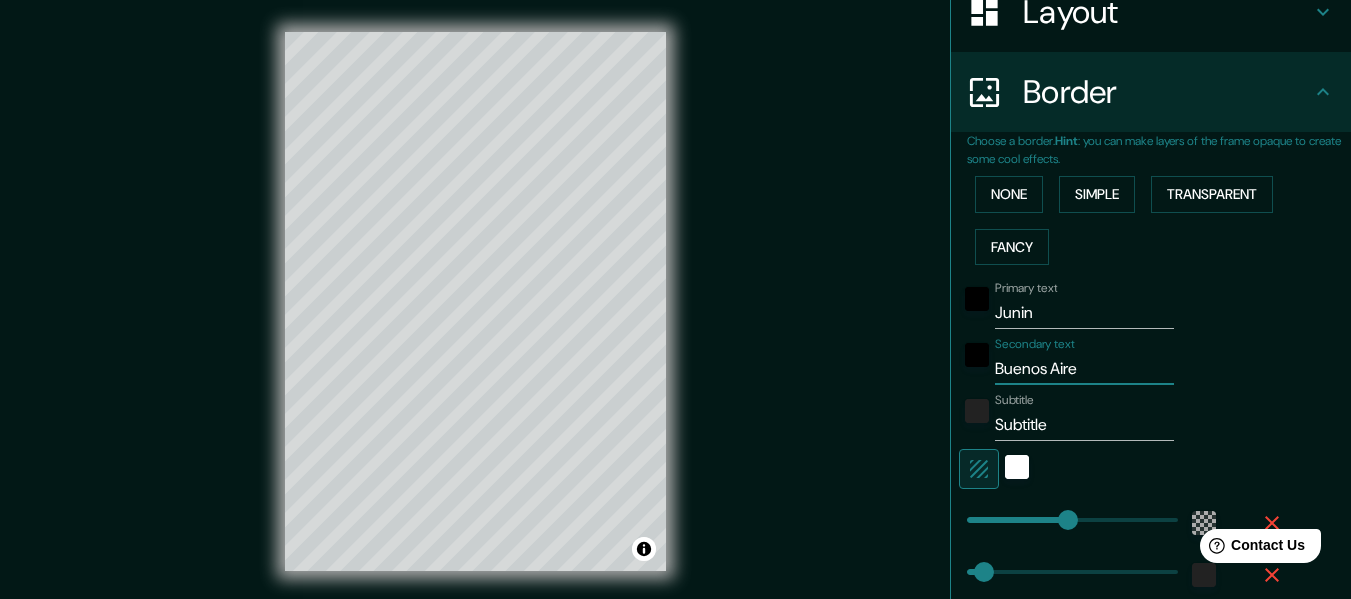 type on "183" 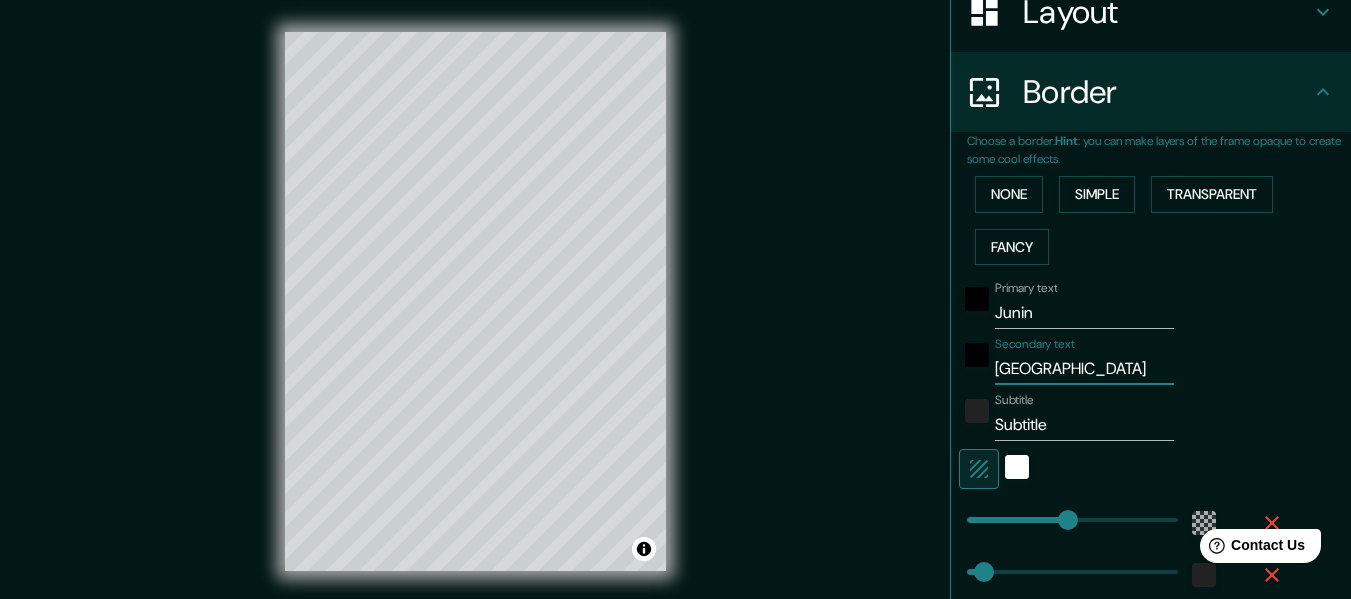 type on "[GEOGRAPHIC_DATA]" 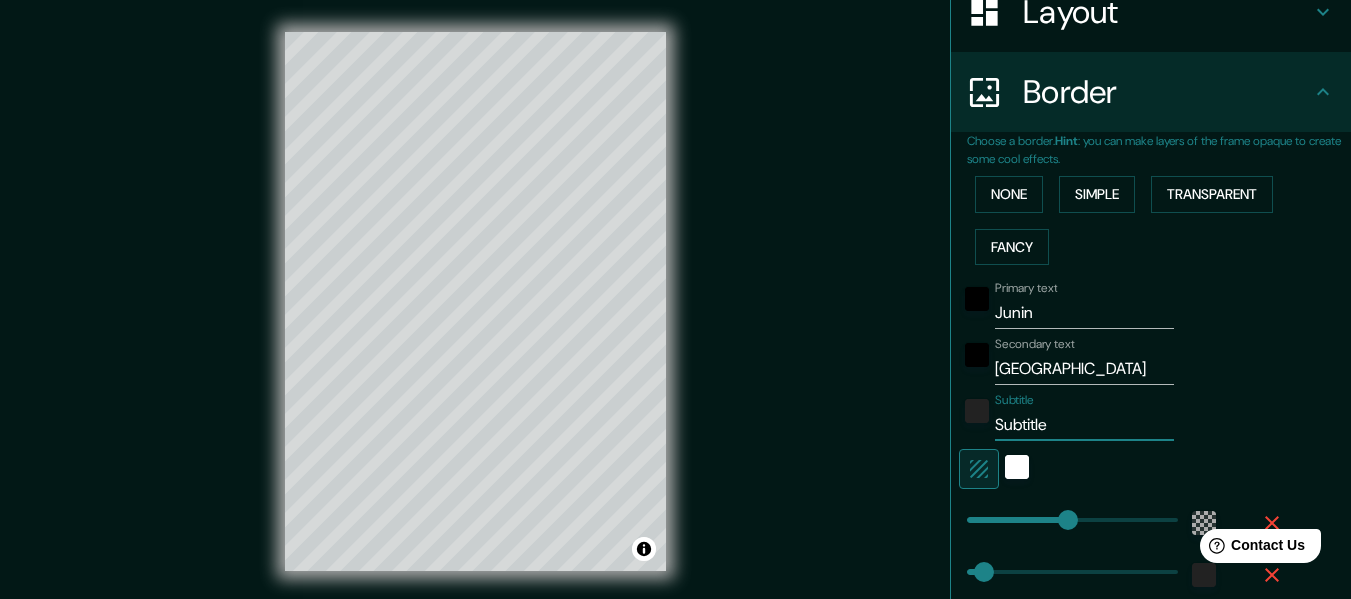 drag, startPoint x: 1032, startPoint y: 422, endPoint x: 958, endPoint y: 430, distance: 74.431175 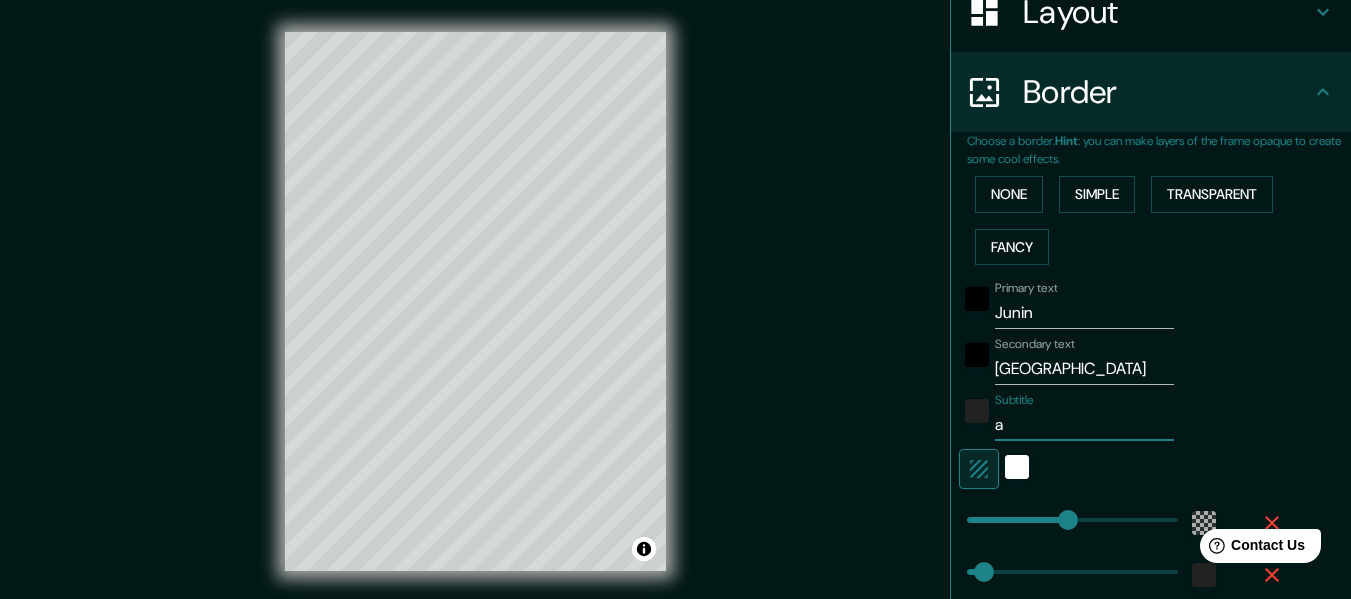 type on "ar" 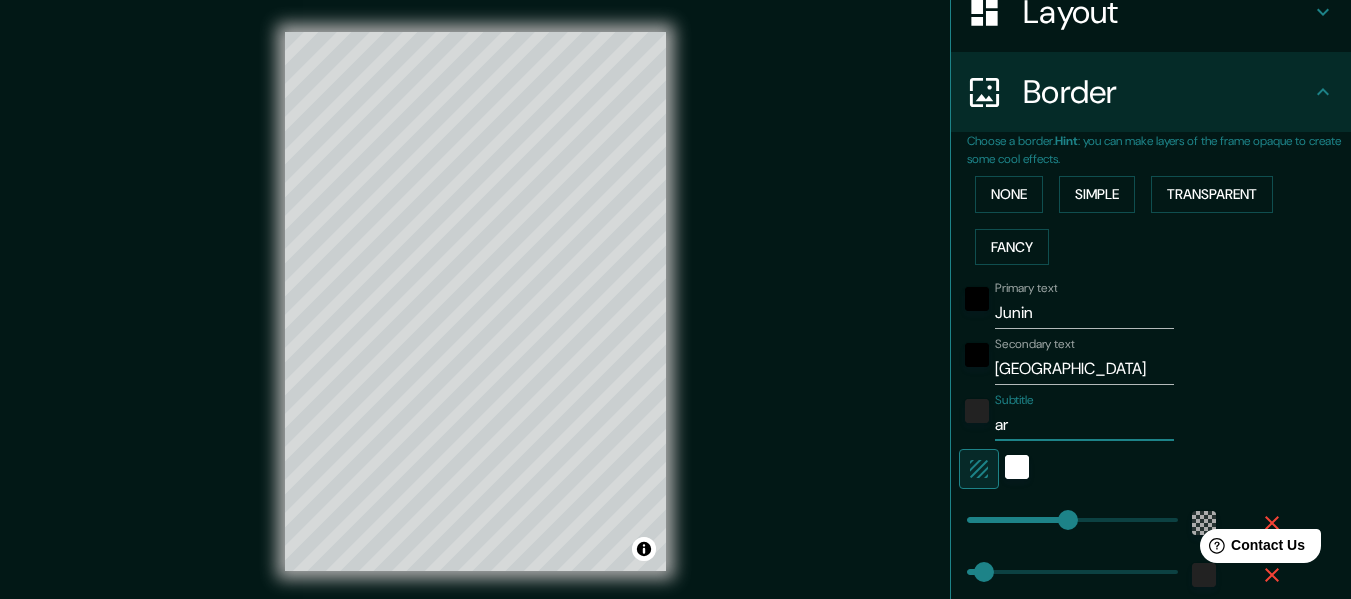 type on "arg" 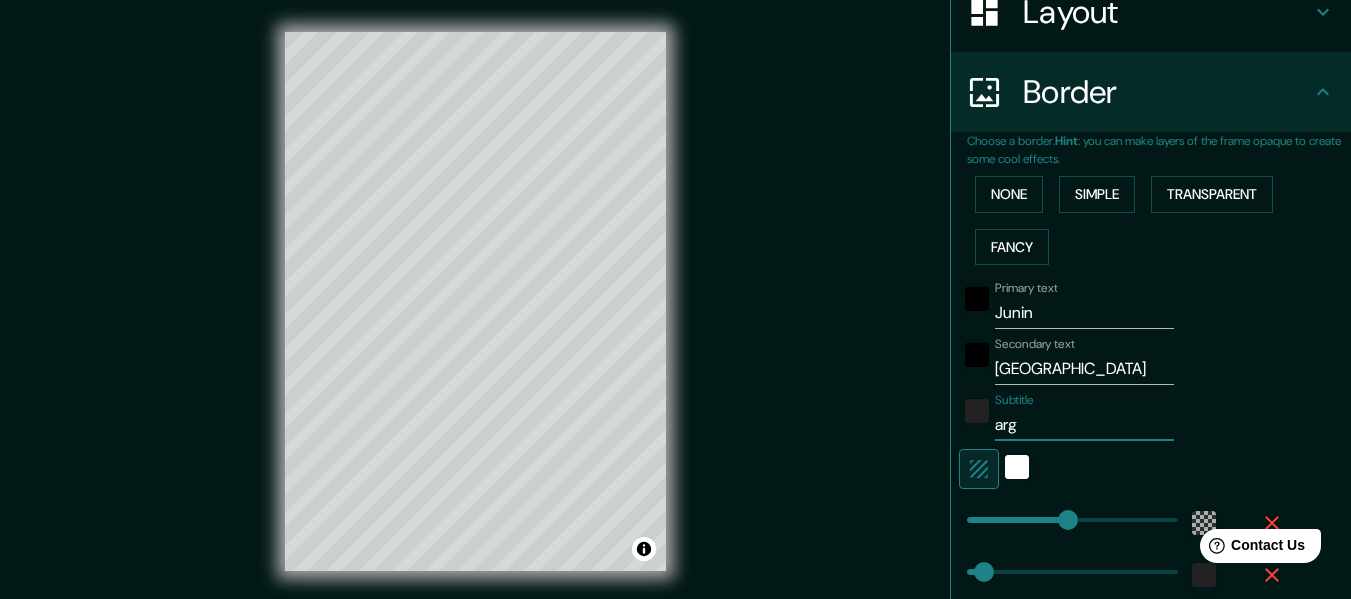 type on "arge" 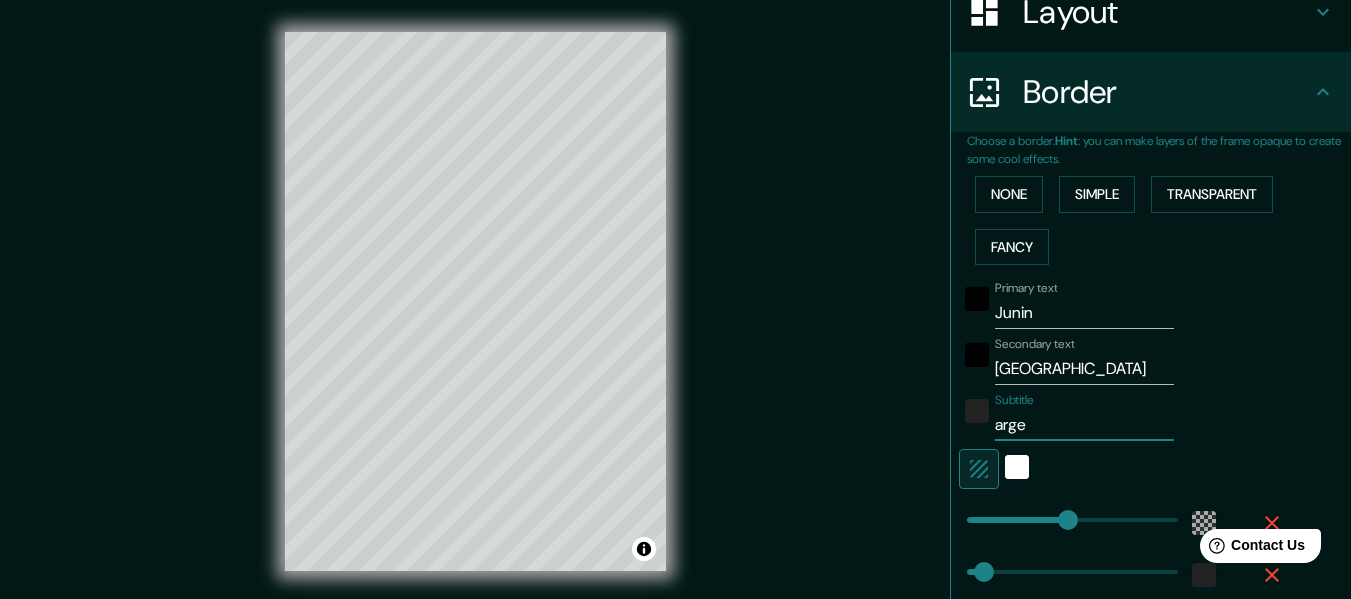 type on "arg" 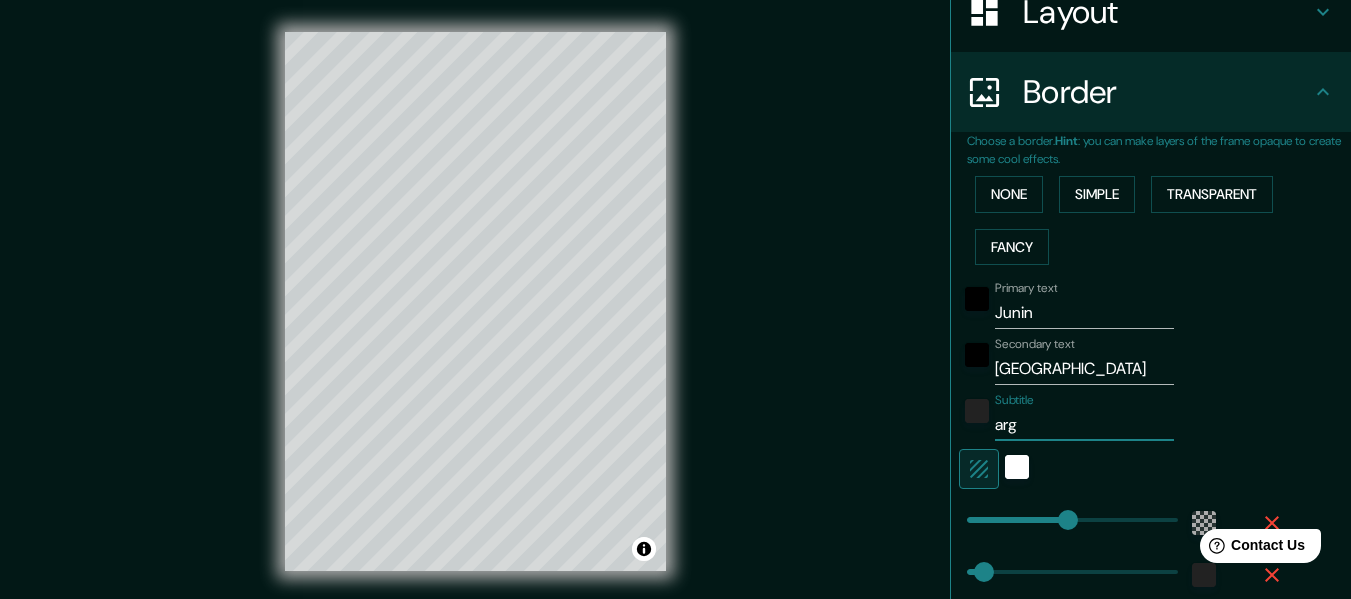 type on "ar" 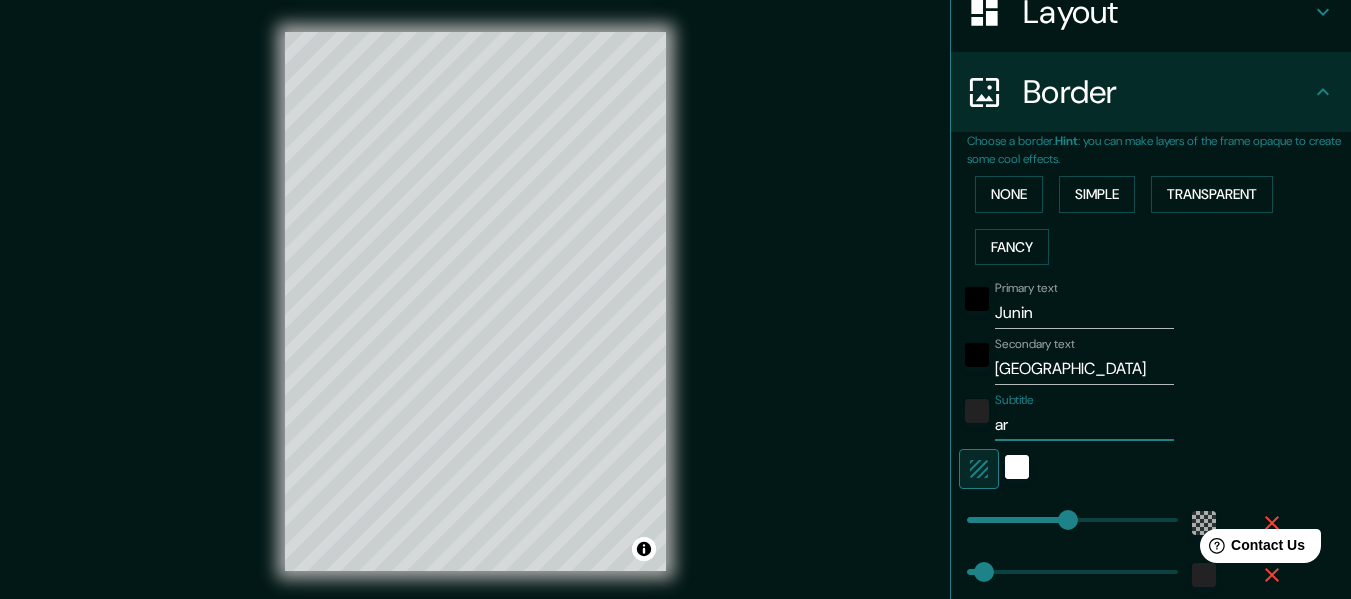 type on "a" 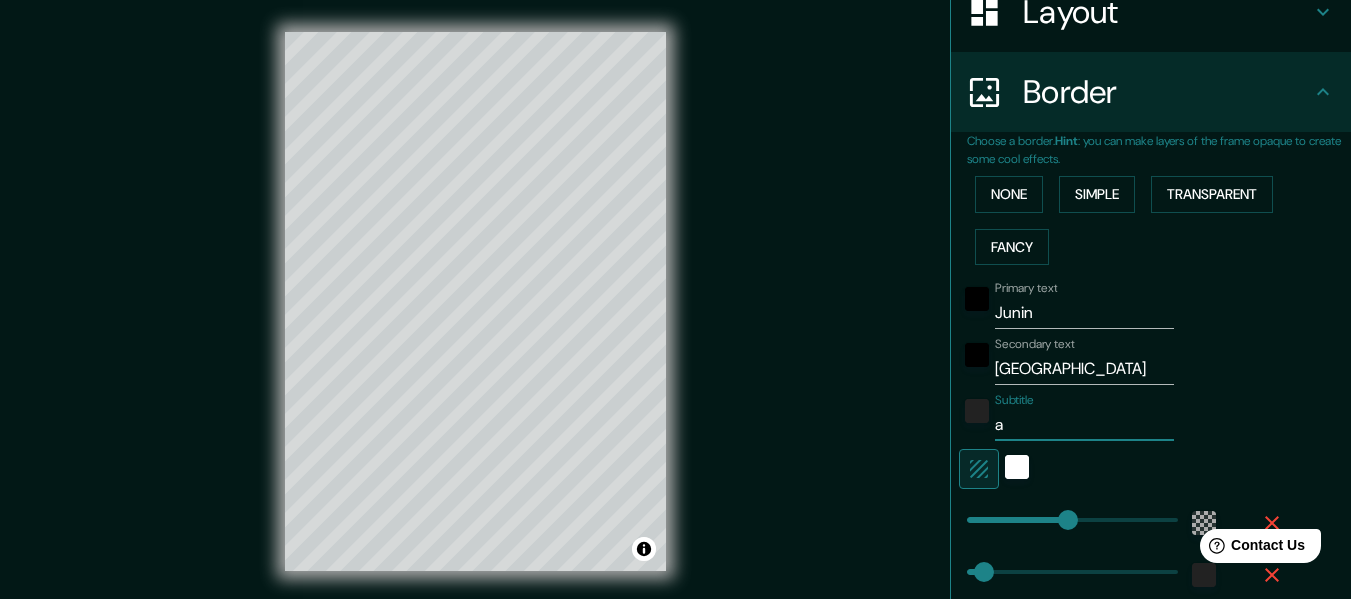 type 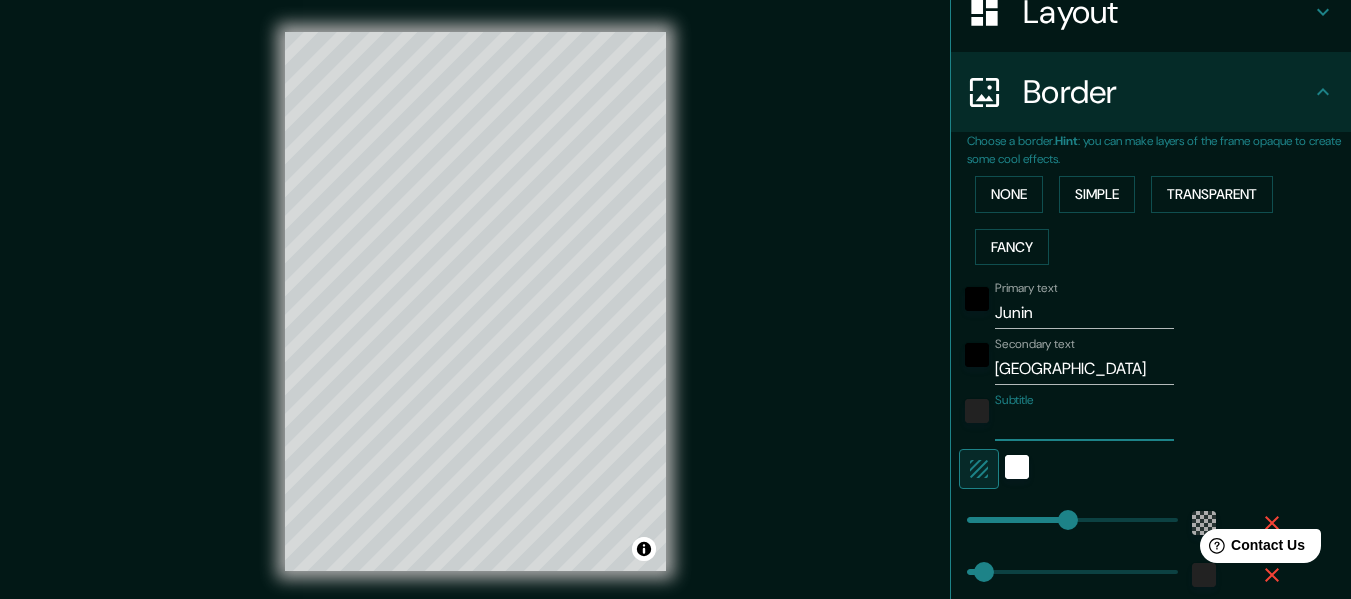 type on "A" 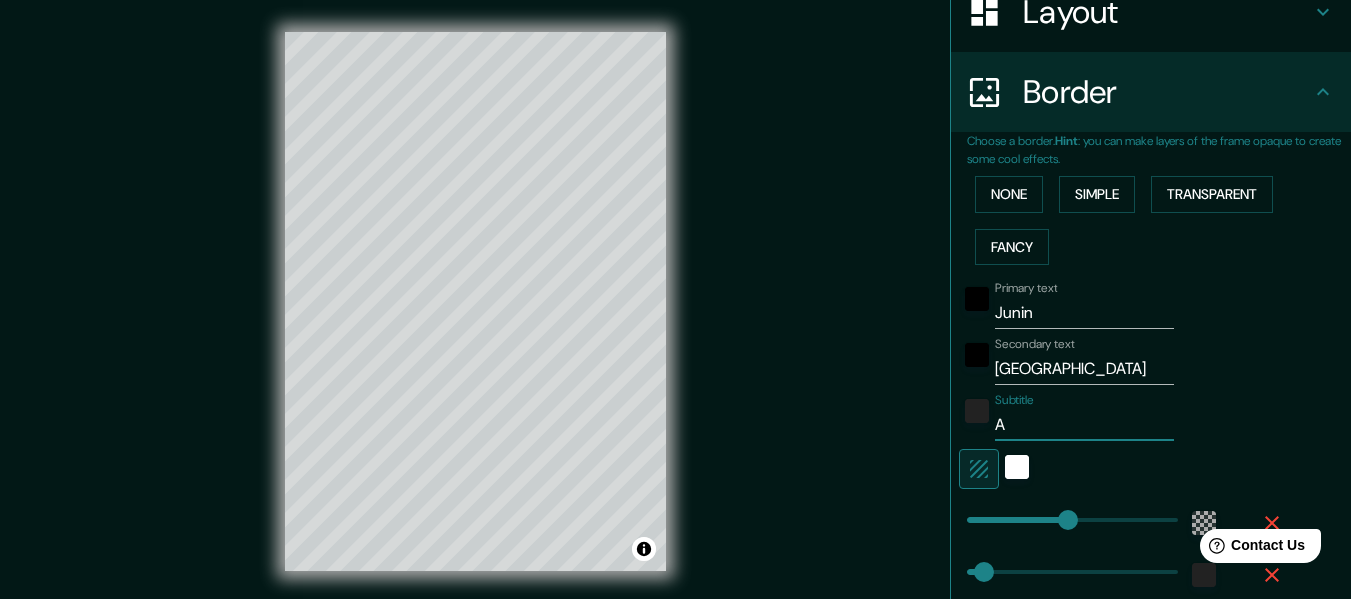 type on "Ar" 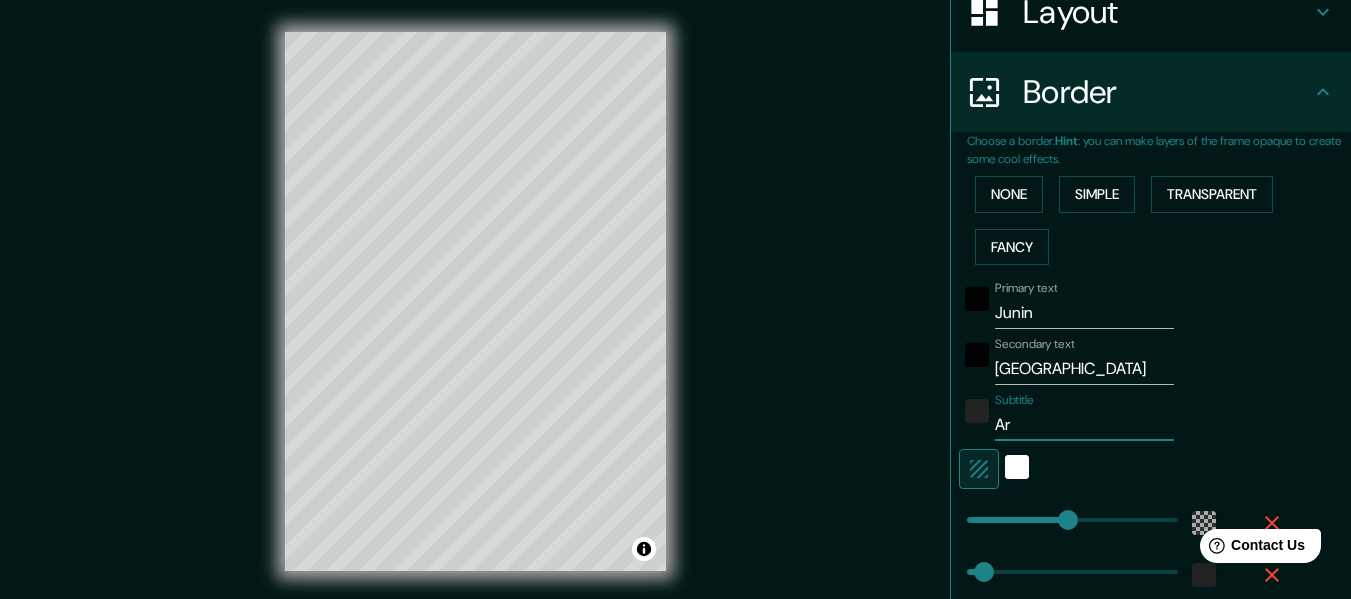 type on "Arg" 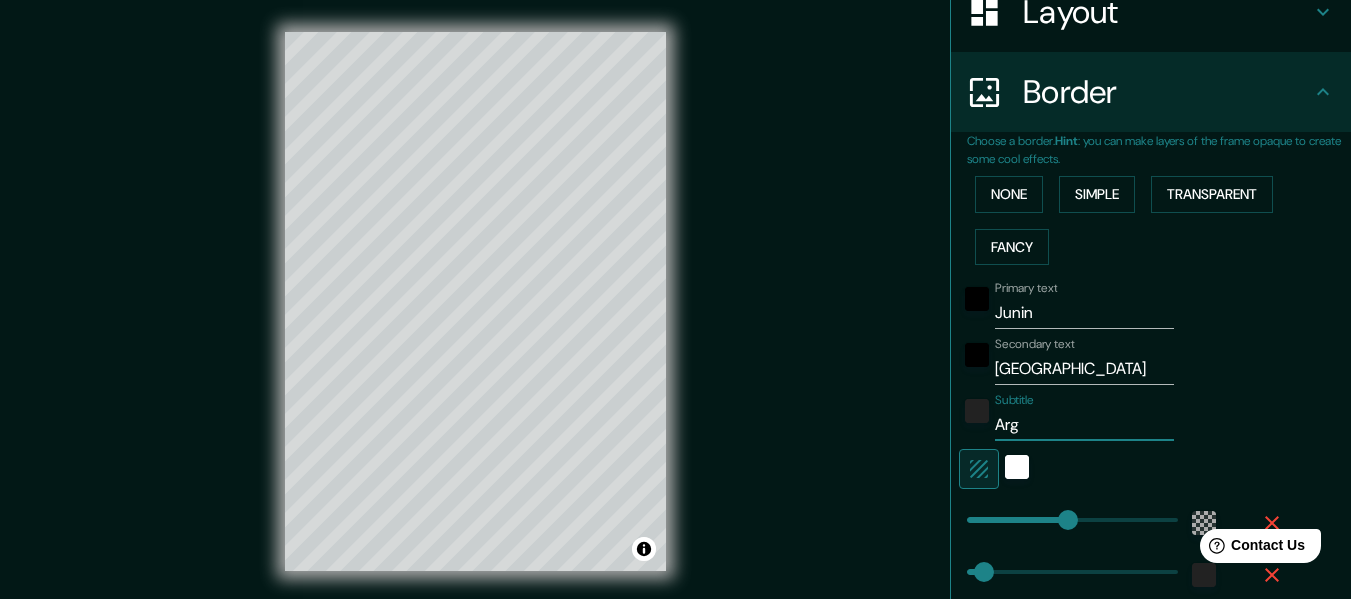 type on "Argn" 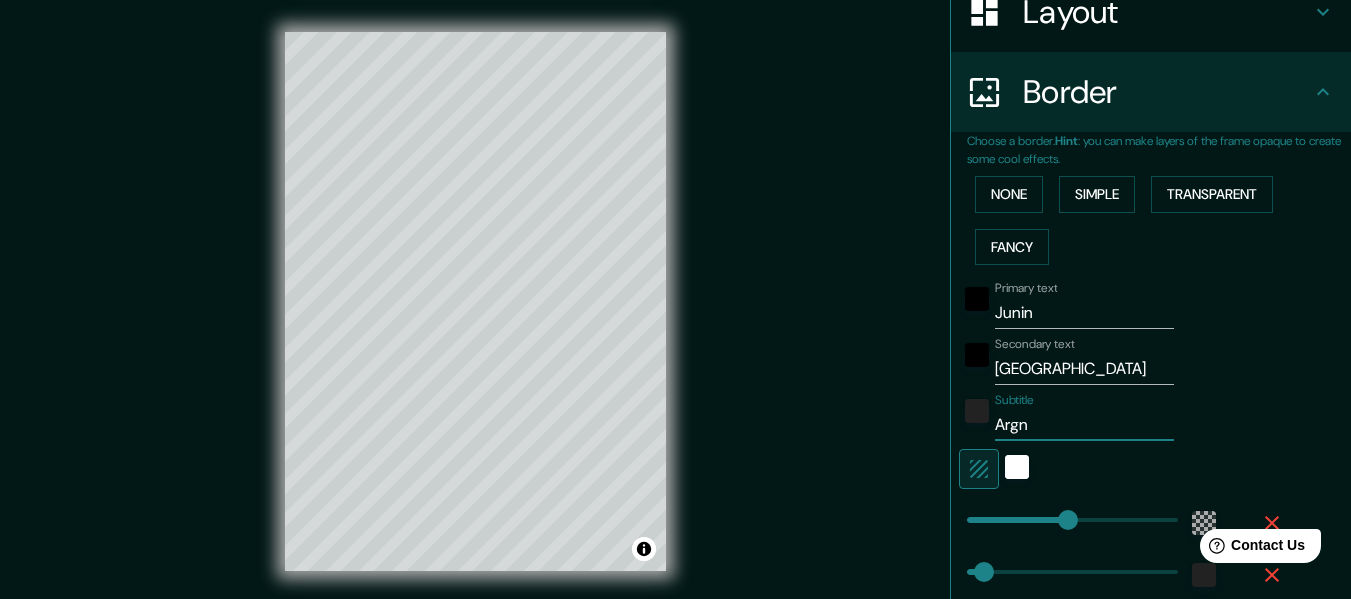 type on "Arg" 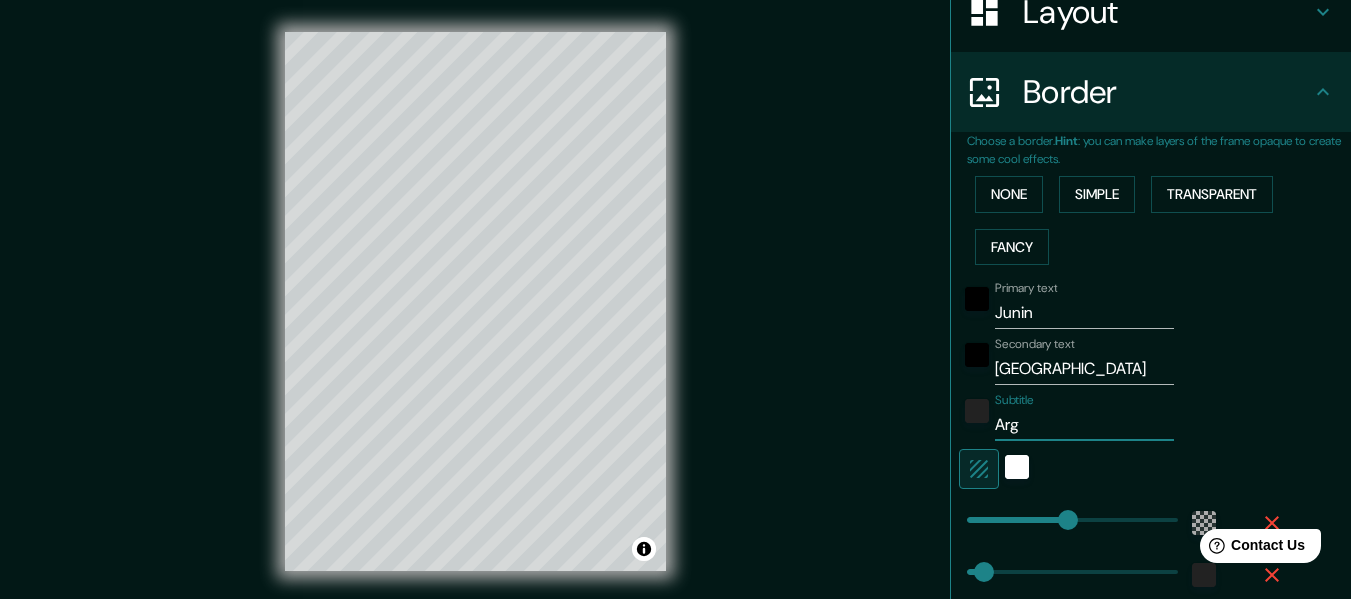 type on "Arge" 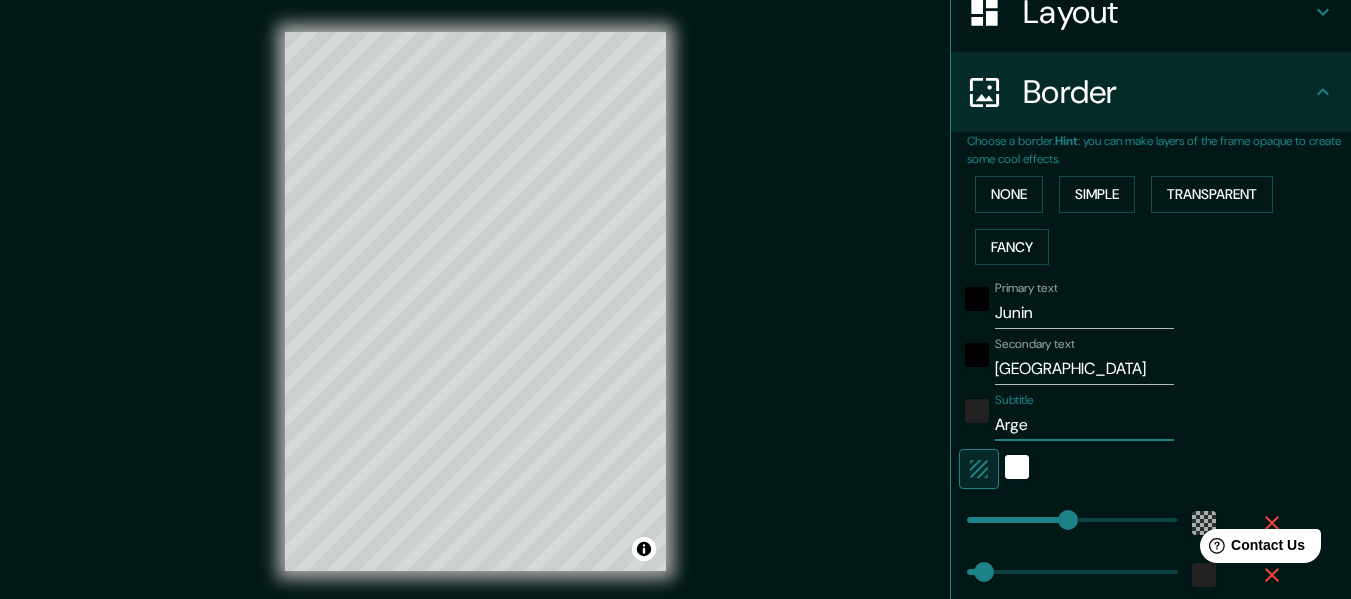 type on "Argen" 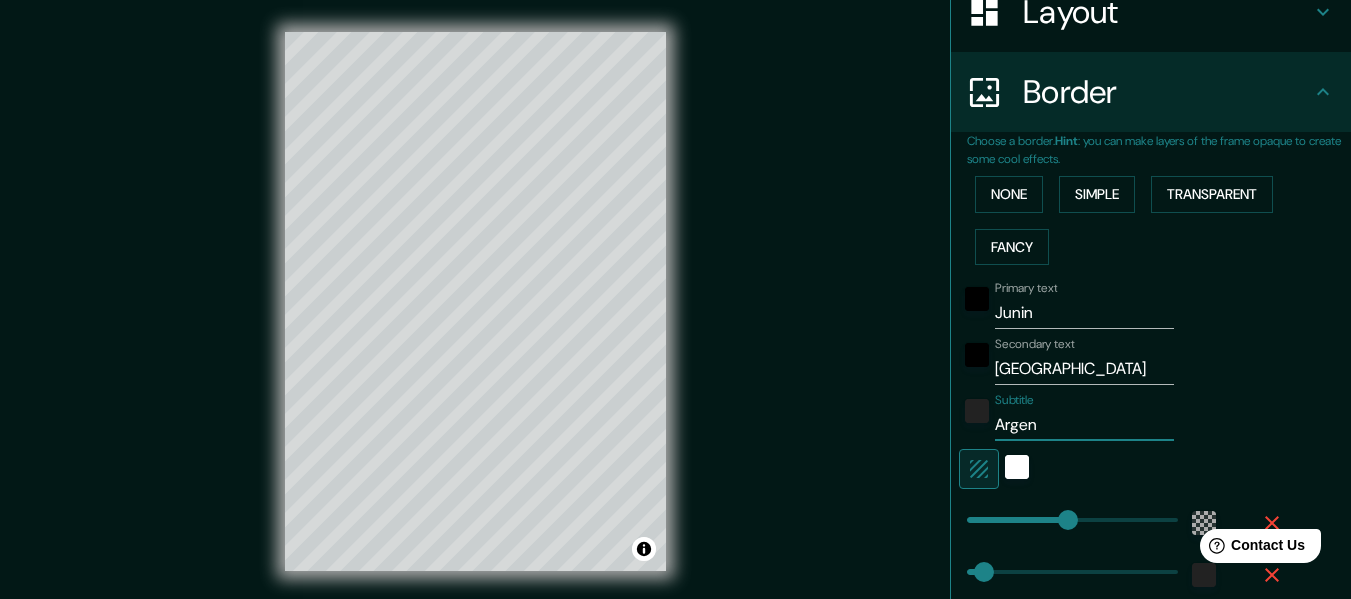type on "Argent" 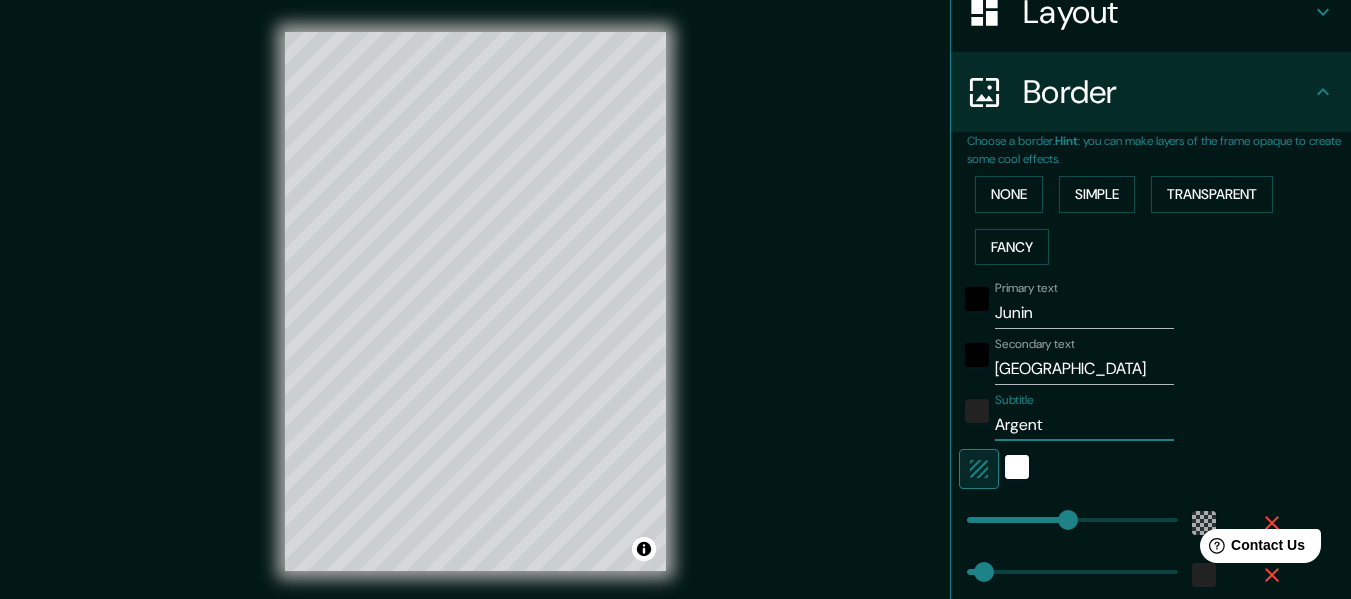 type on "Argenti" 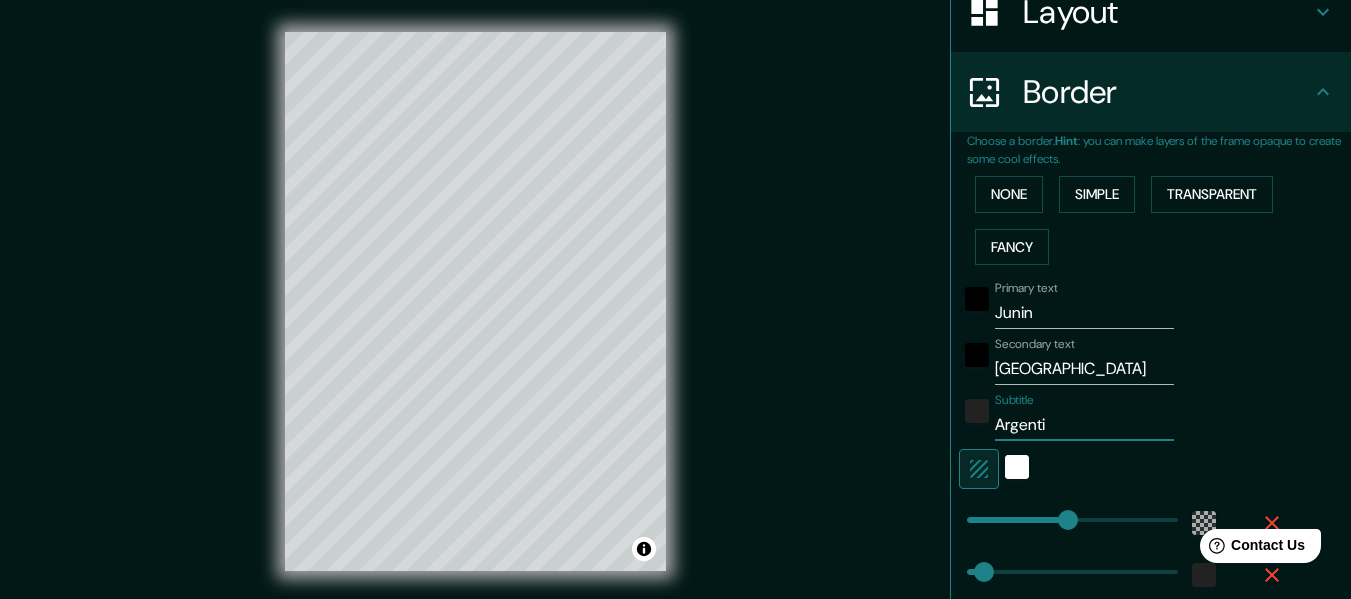type on "Argentin" 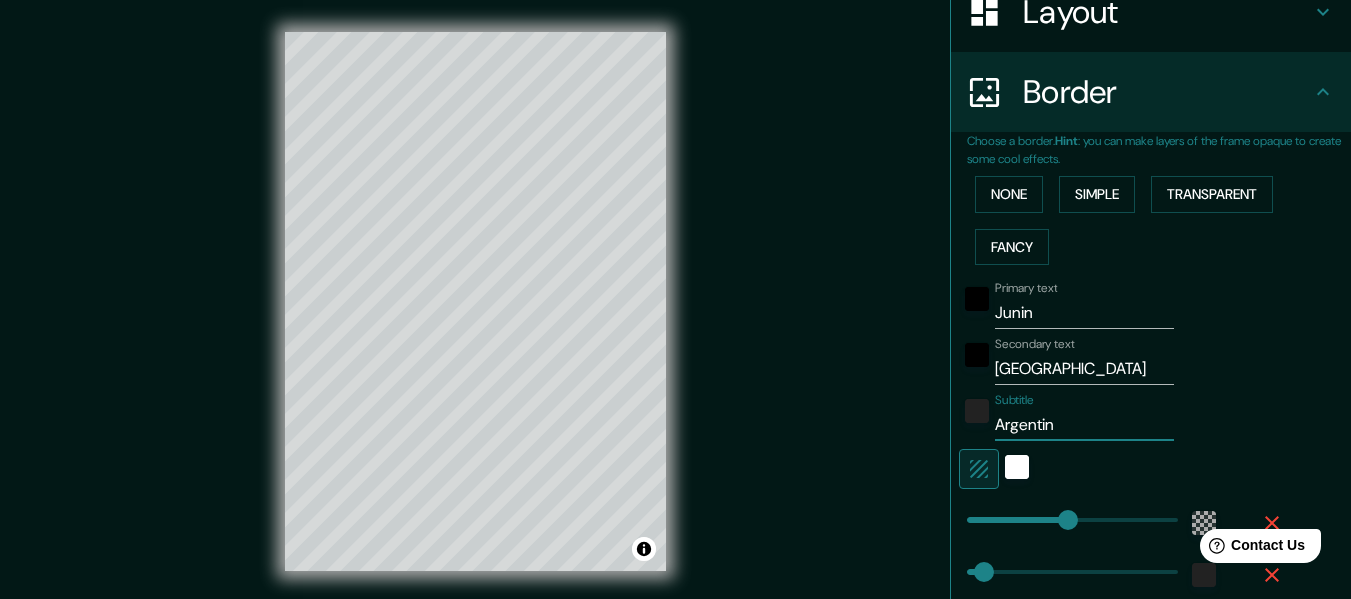 type on "[GEOGRAPHIC_DATA]" 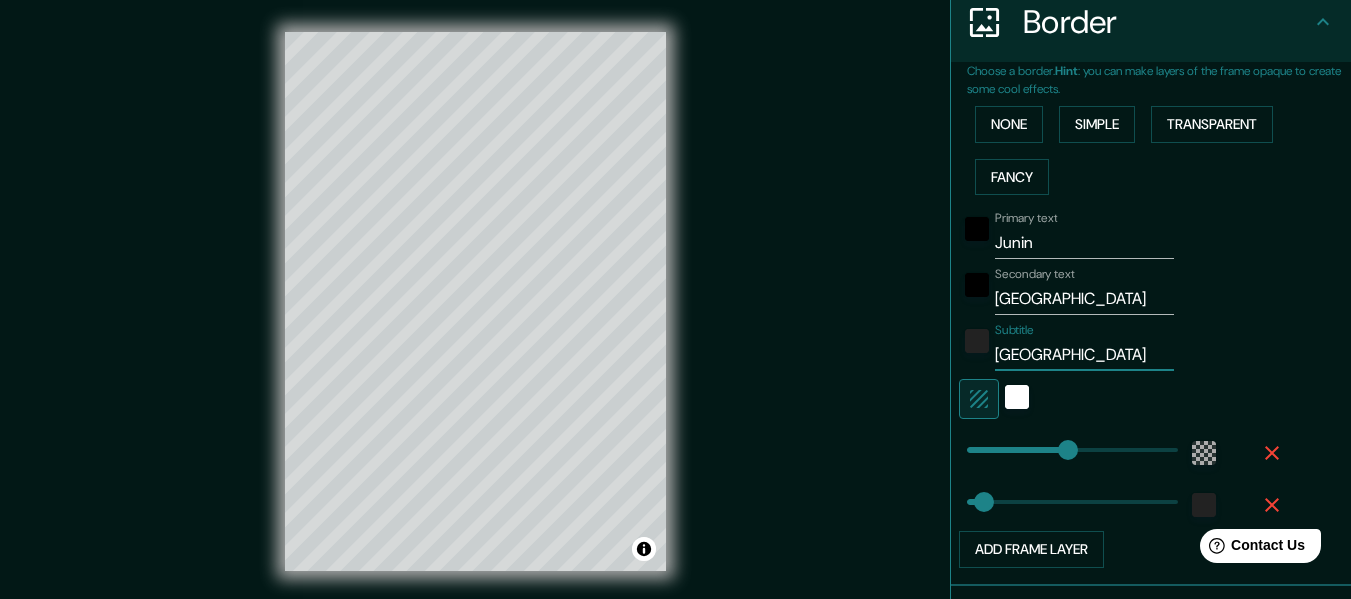 scroll, scrollTop: 434, scrollLeft: 0, axis: vertical 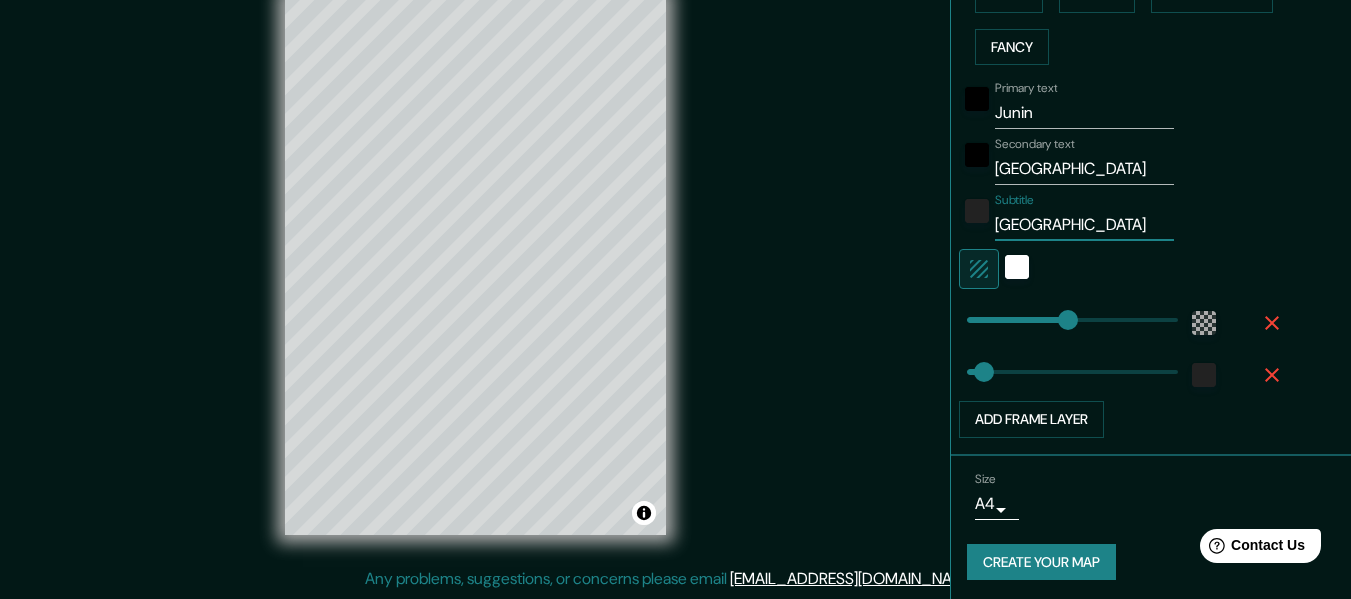type on "30" 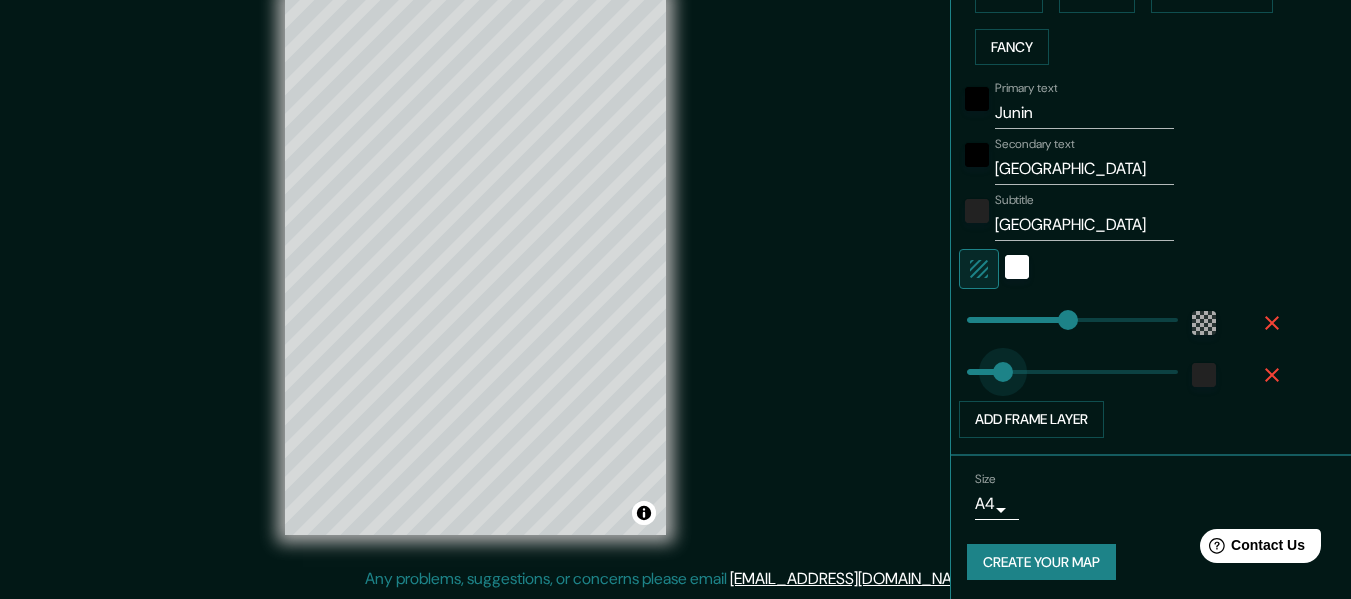 type on "90" 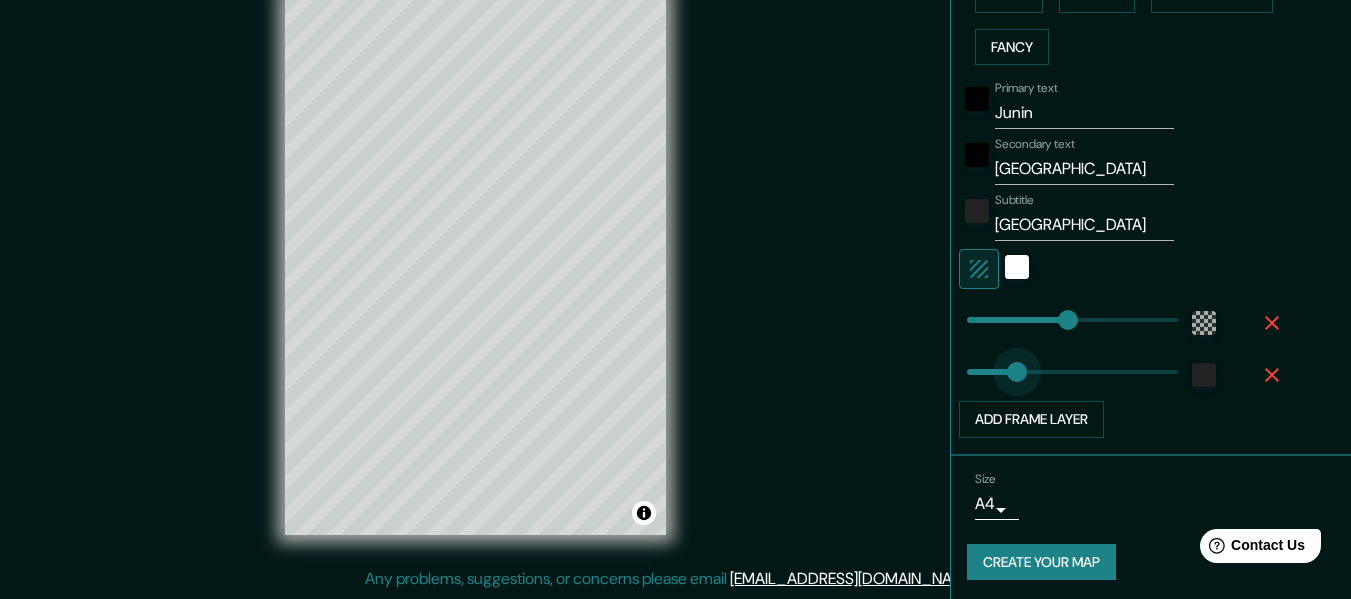 drag, startPoint x: 973, startPoint y: 375, endPoint x: 1002, endPoint y: 375, distance: 29 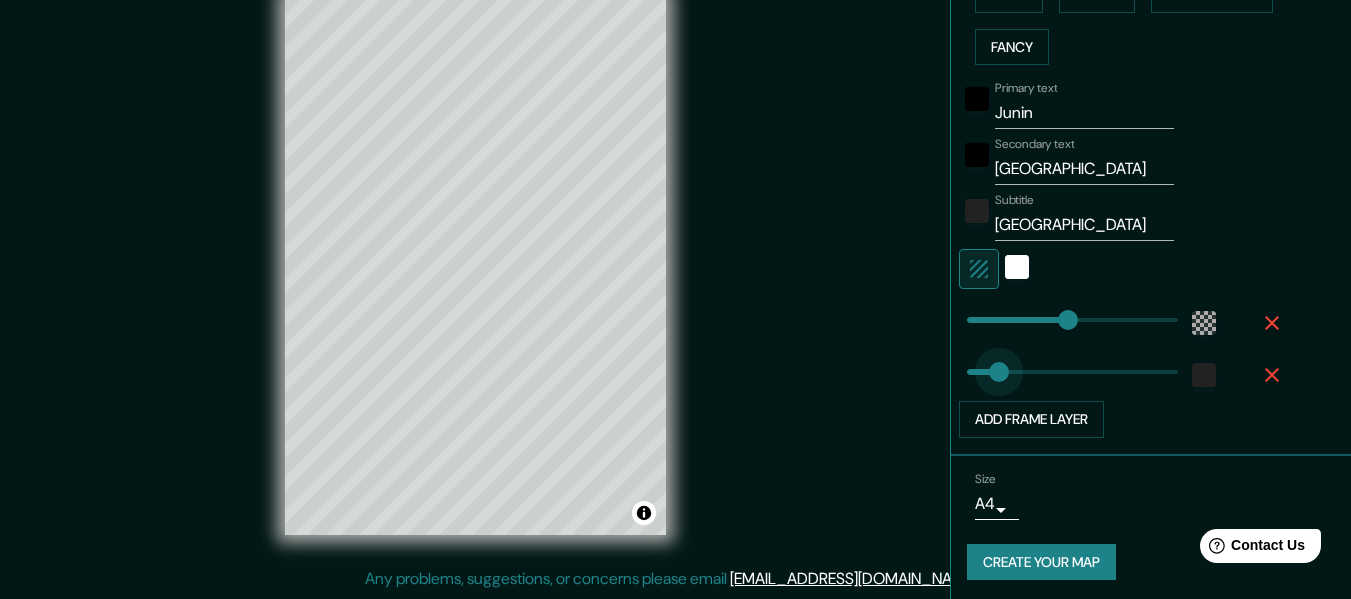 type on "54" 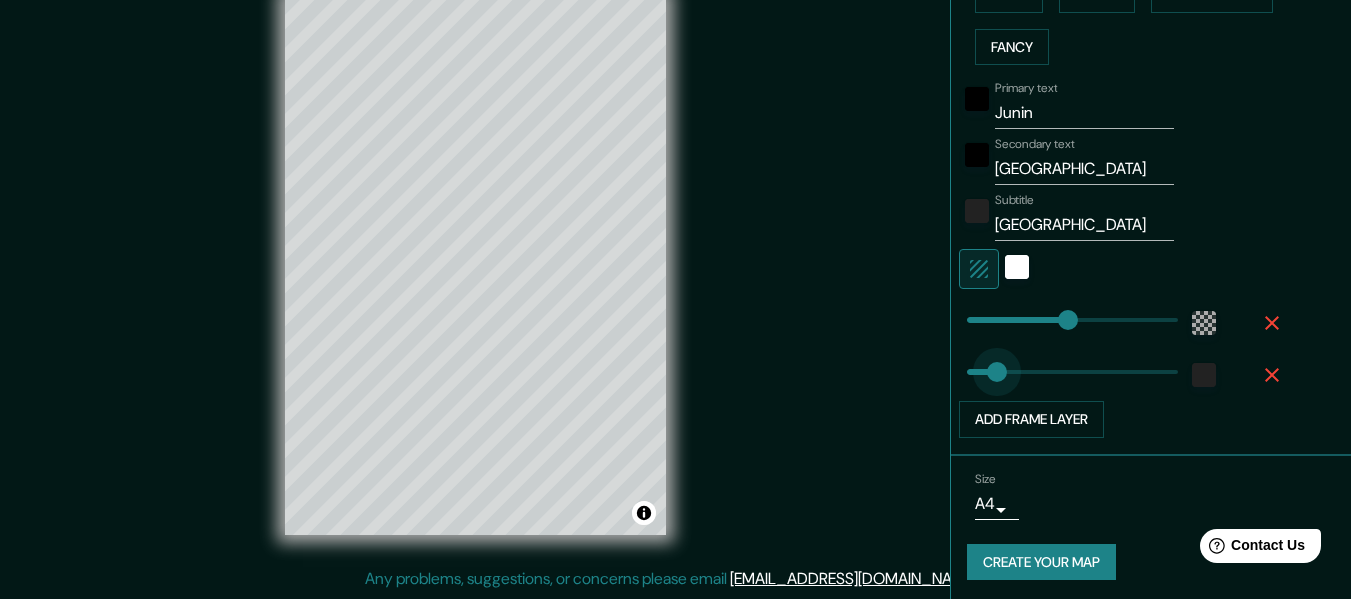 drag, startPoint x: 1000, startPoint y: 375, endPoint x: 982, endPoint y: 375, distance: 18 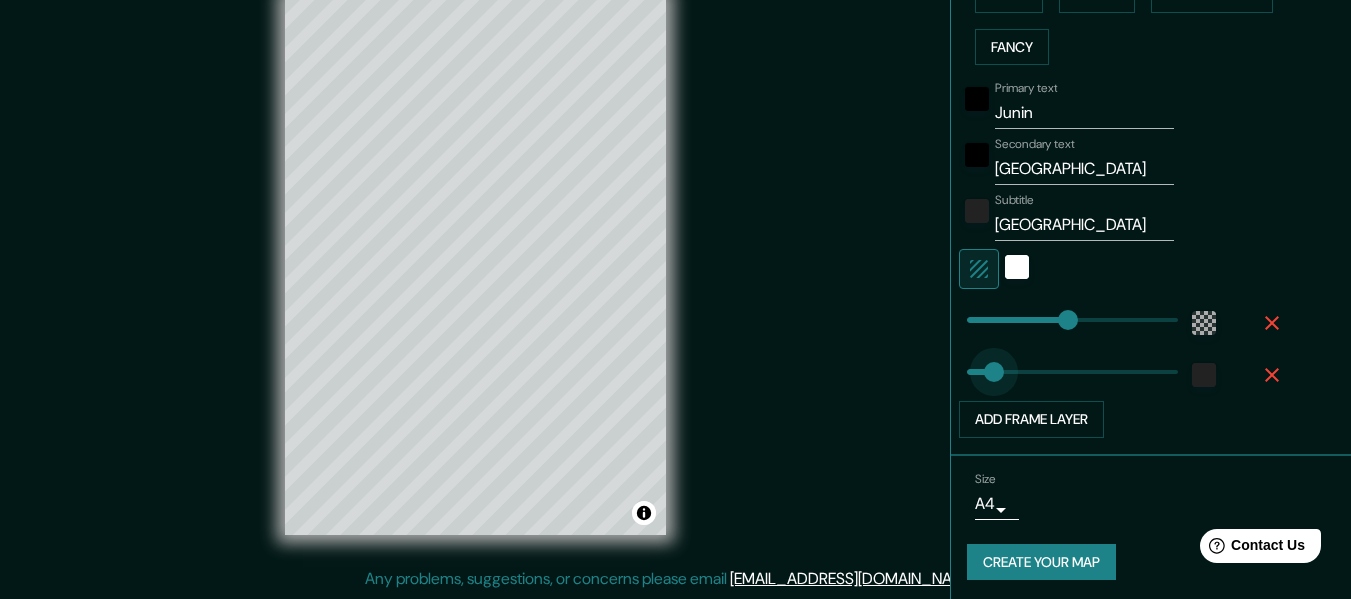 type on "34" 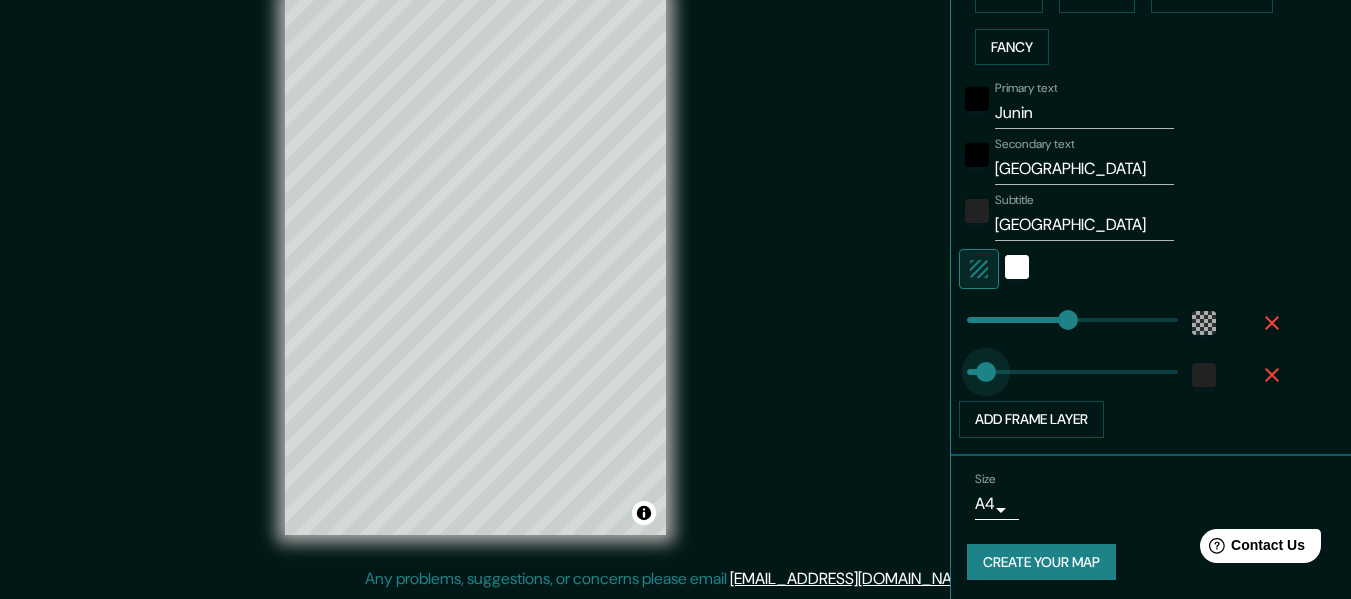 type on "183" 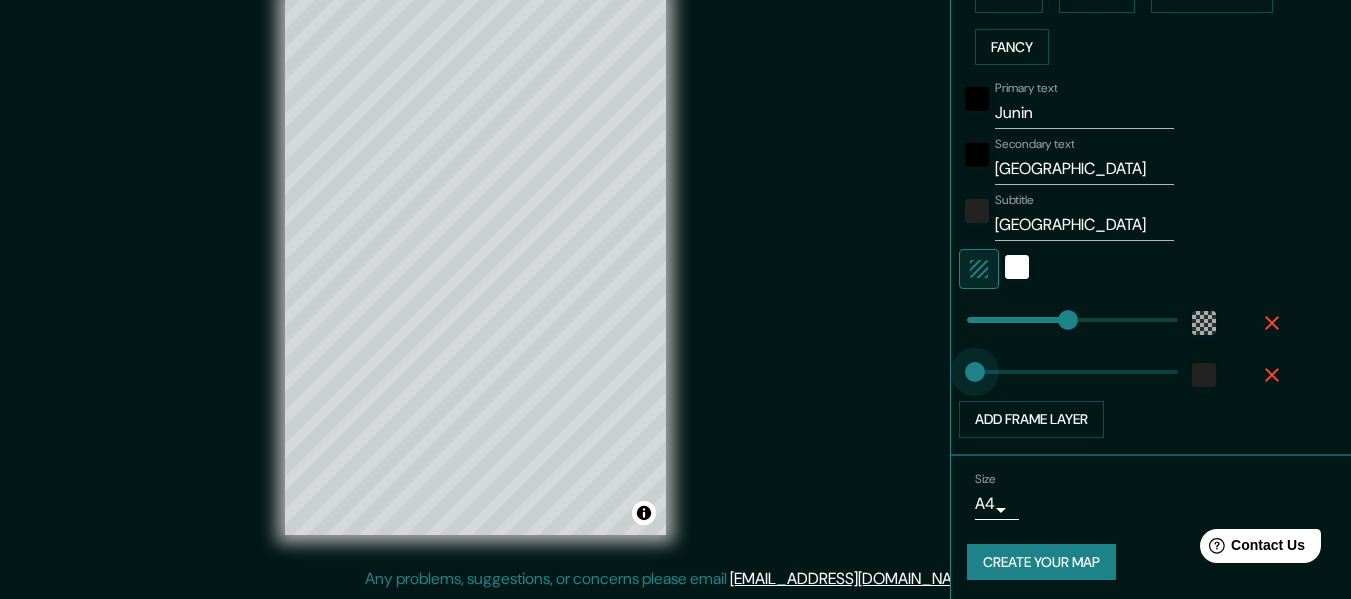type on "2" 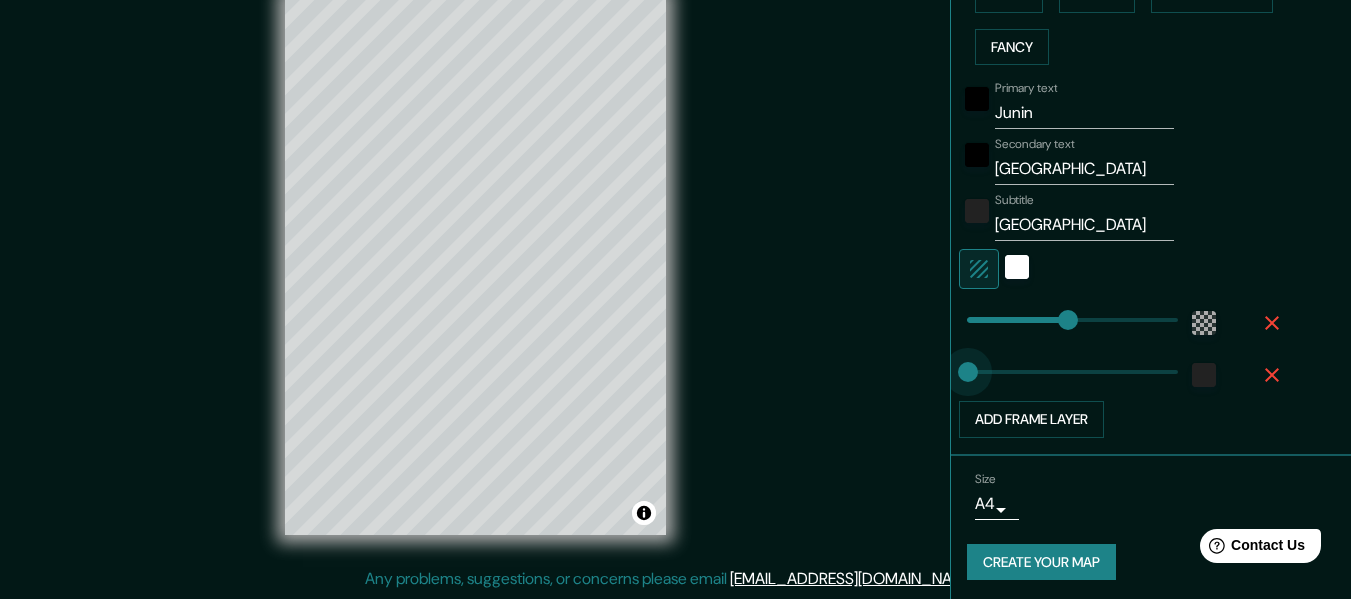 drag, startPoint x: 971, startPoint y: 375, endPoint x: 953, endPoint y: 375, distance: 18 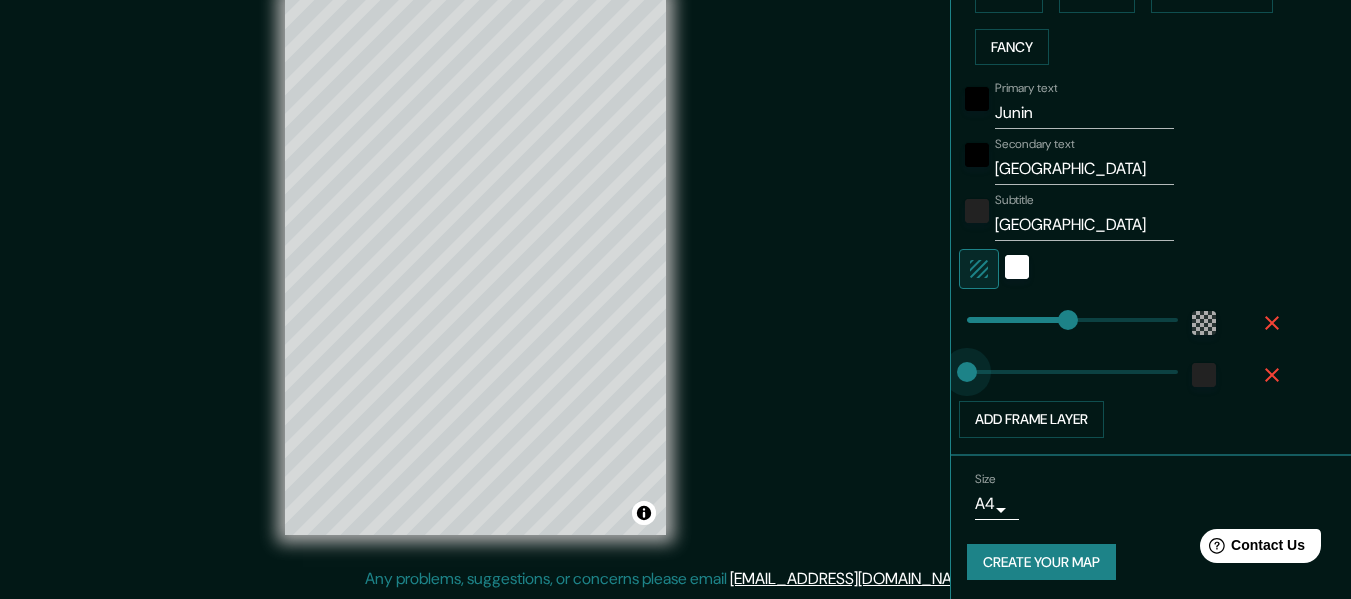 type on "183" 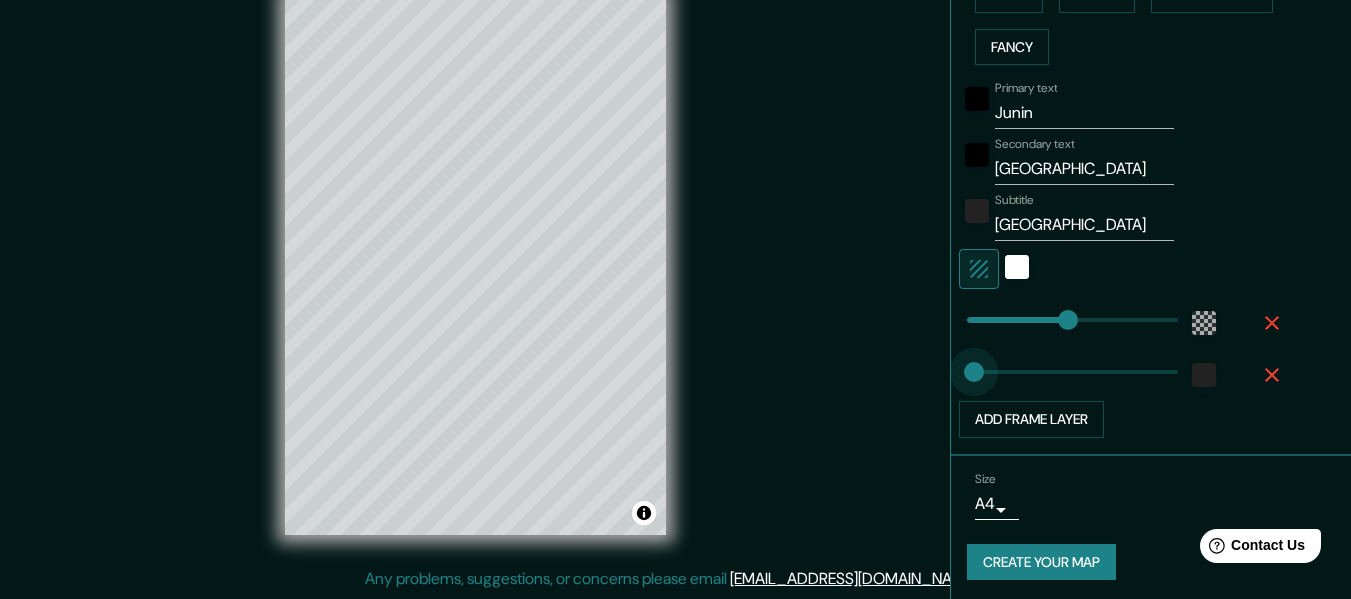 type on "0" 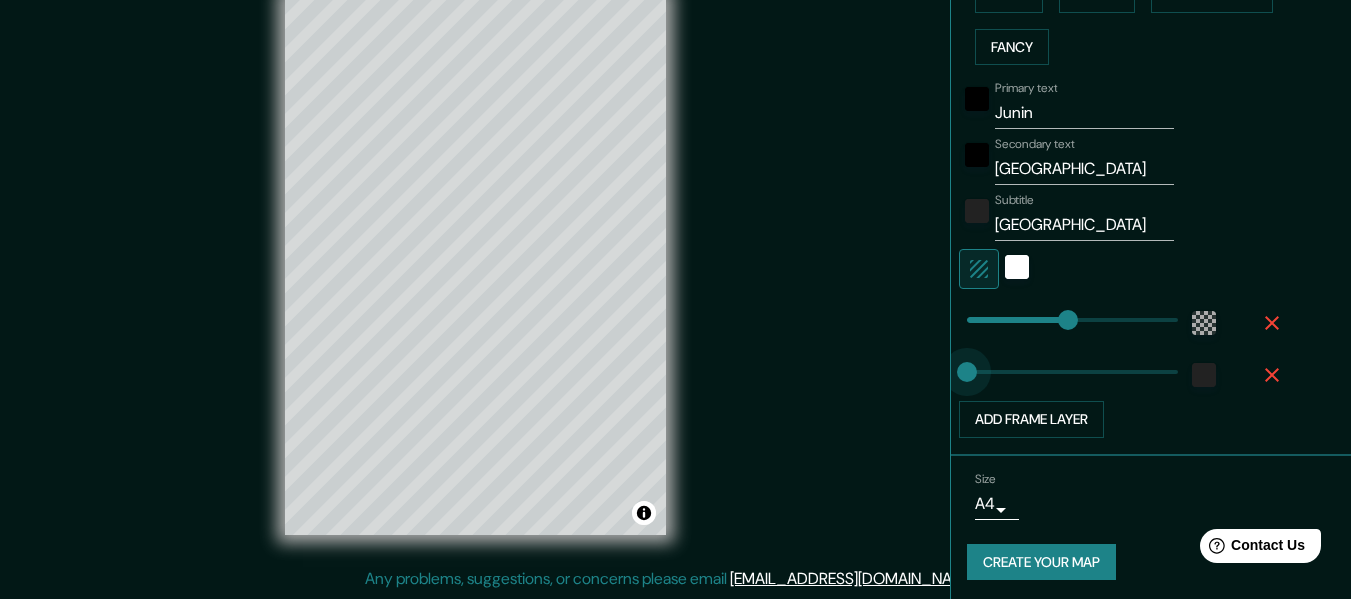 click at bounding box center [967, 372] 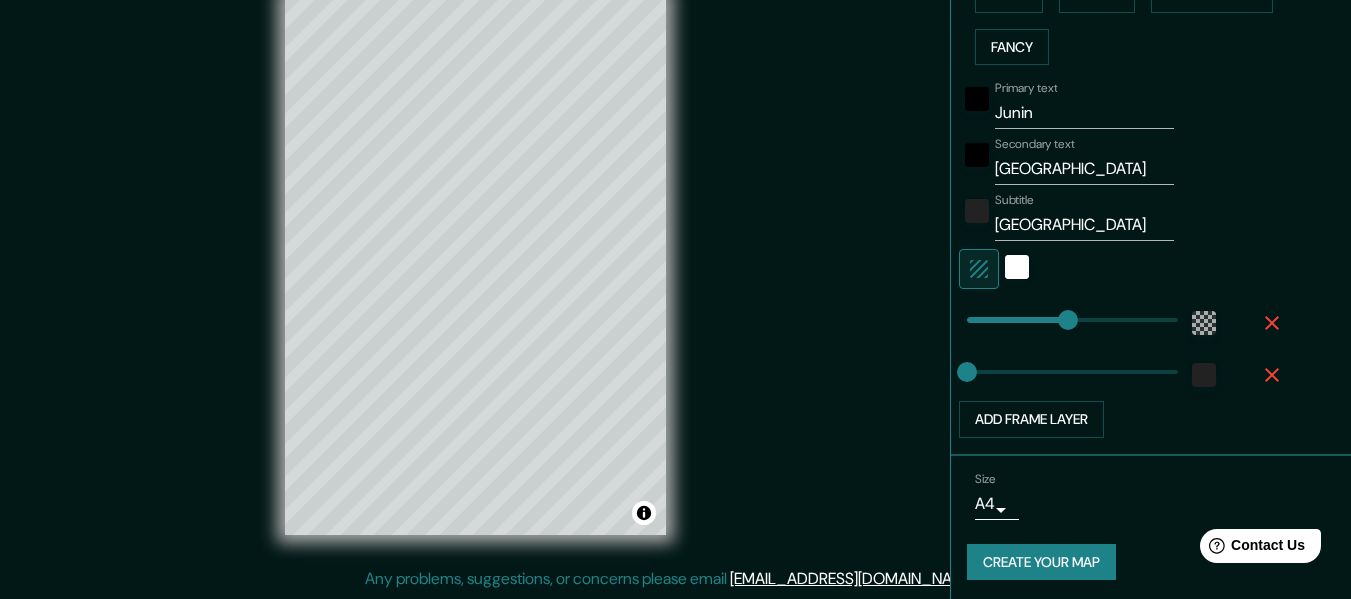 type on "146" 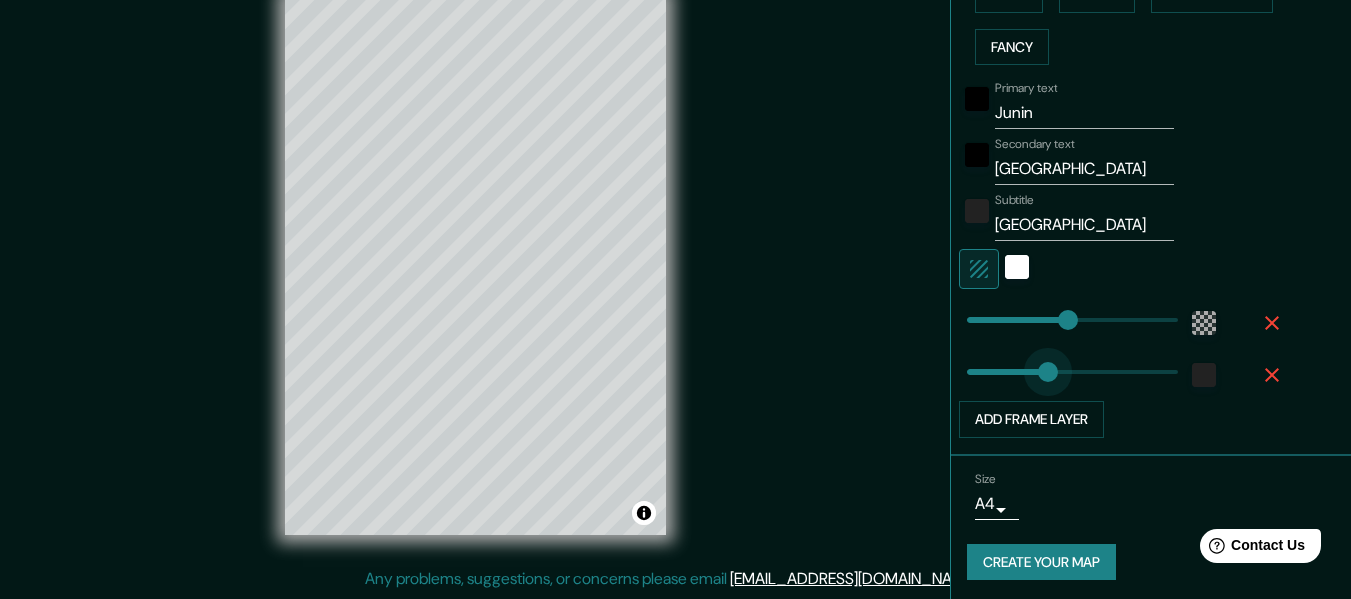 type on "183" 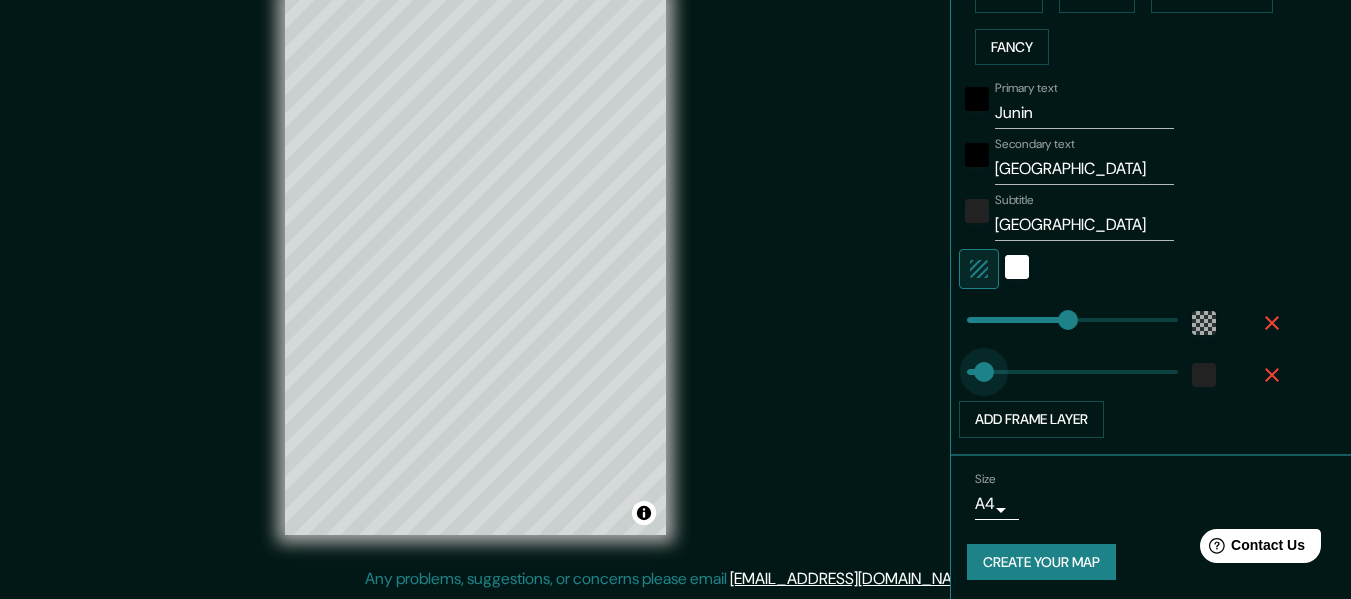 type on "25" 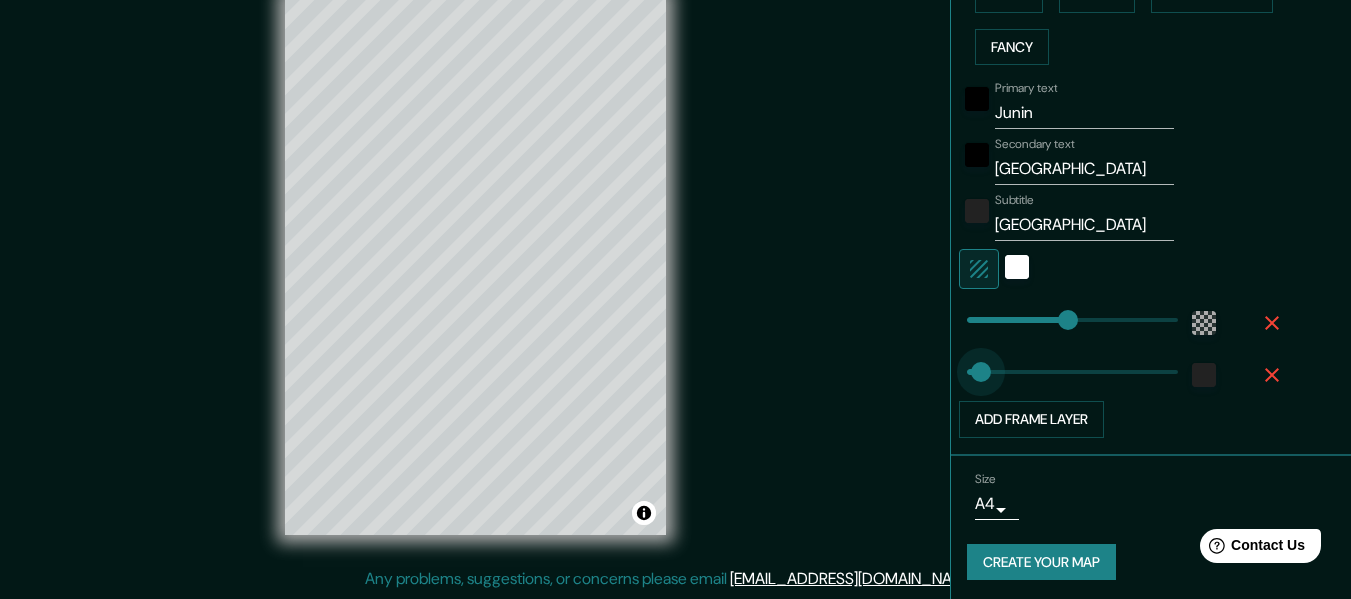 drag, startPoint x: 990, startPoint y: 373, endPoint x: 966, endPoint y: 376, distance: 24.186773 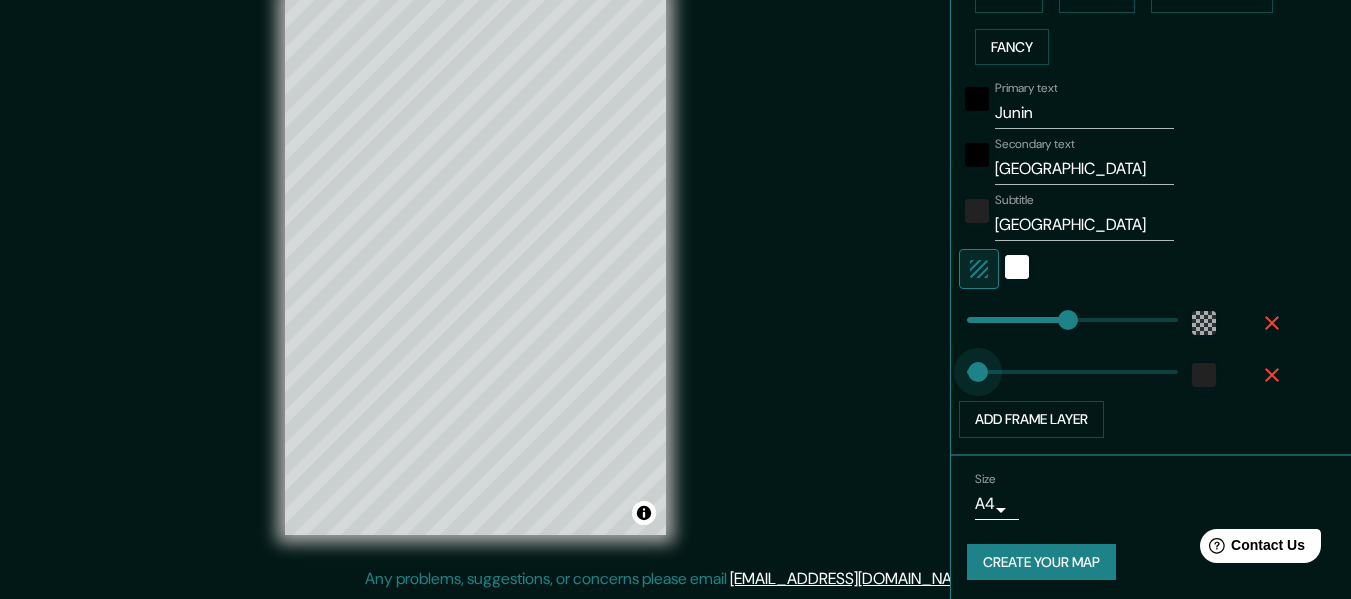 type on "18" 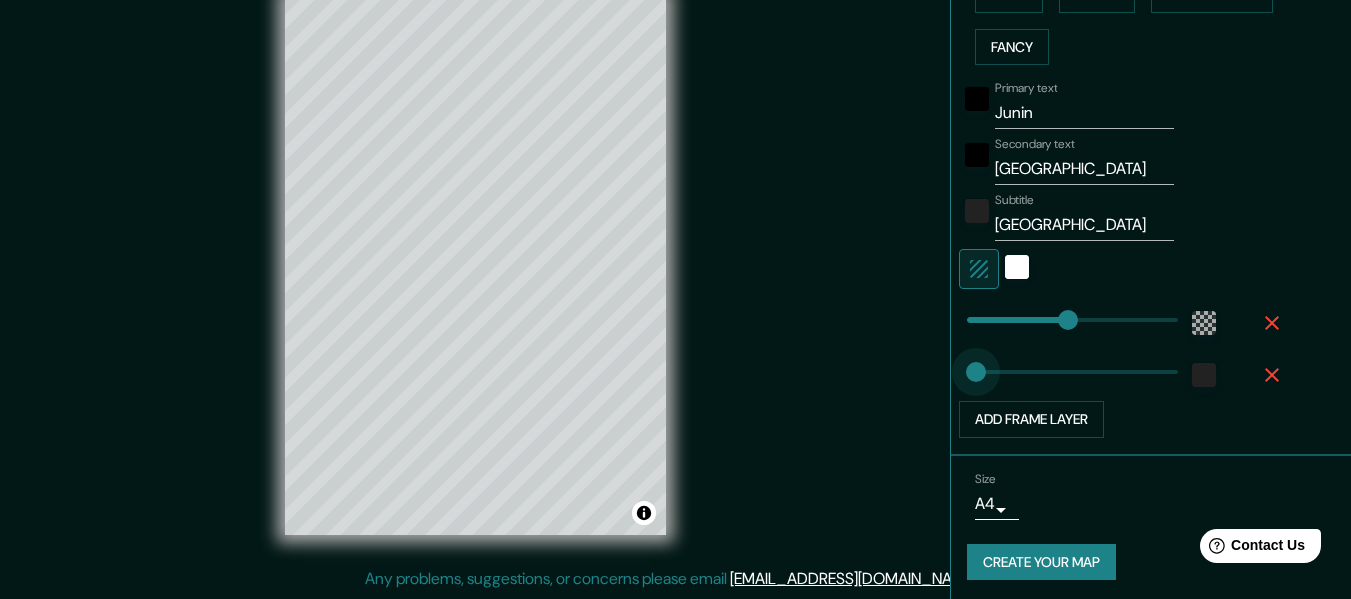 type on "11" 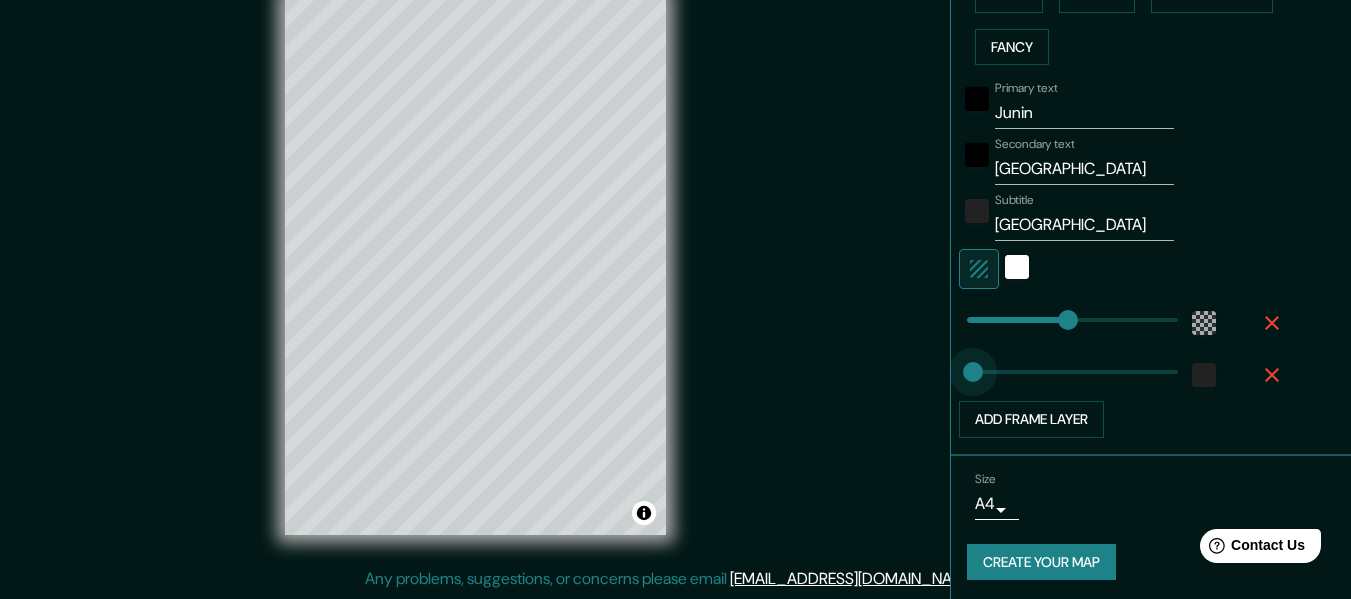 type on "183" 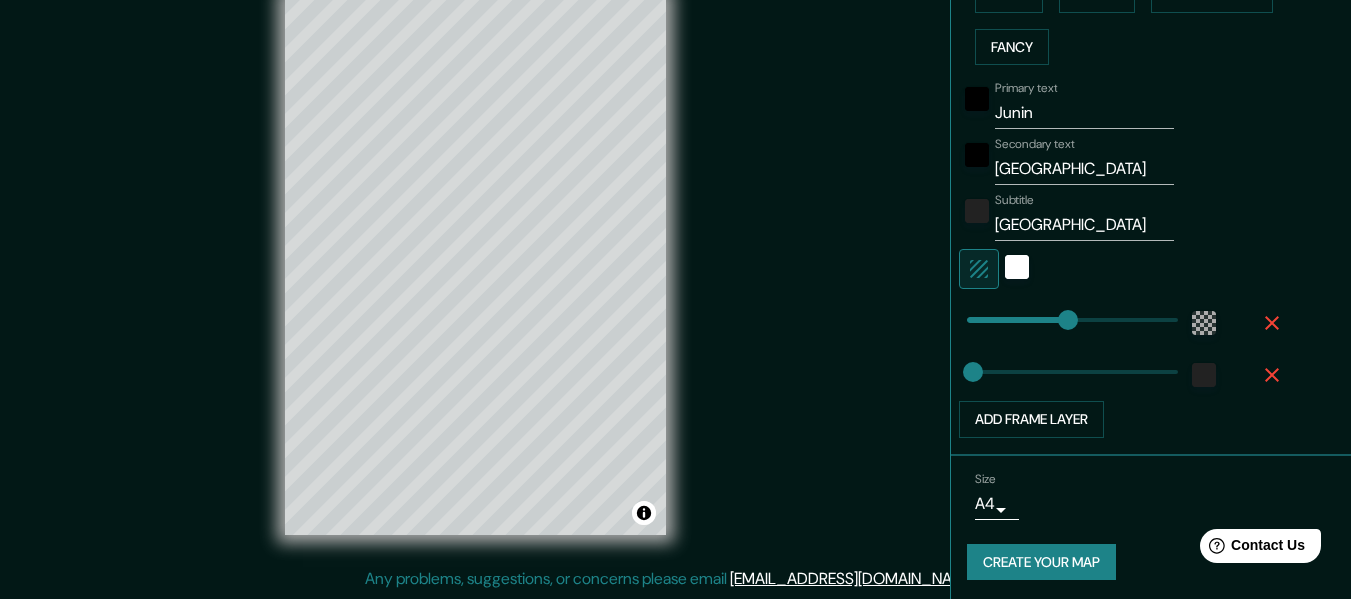 type on "7" 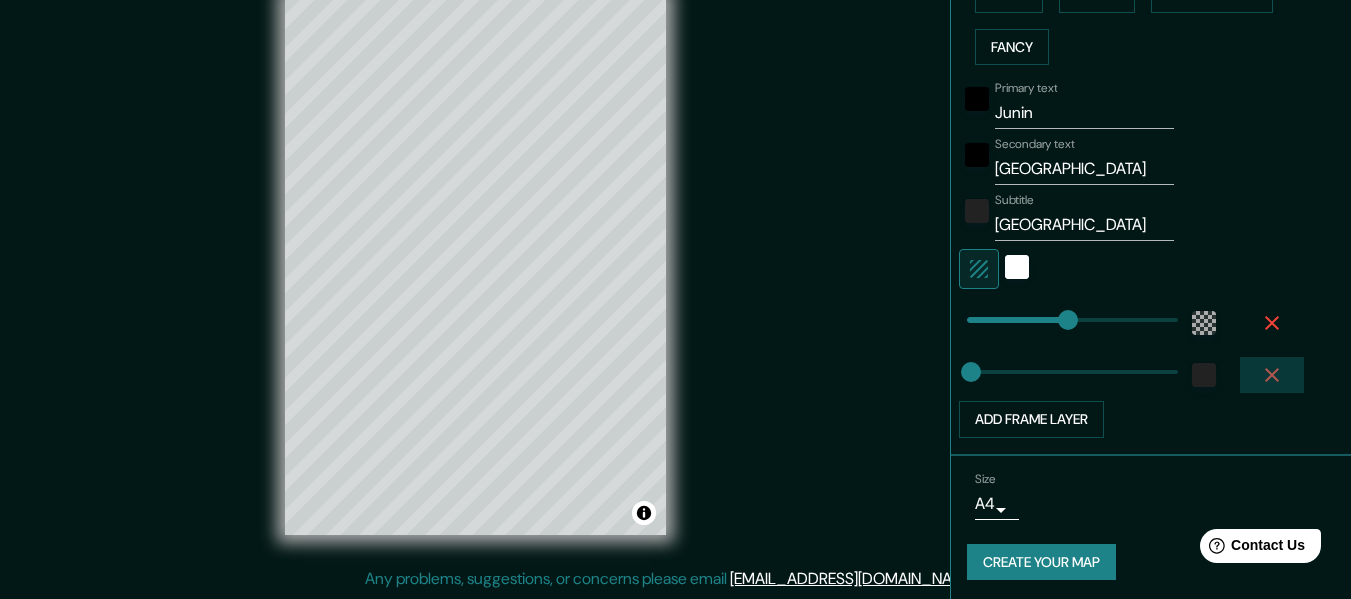 click 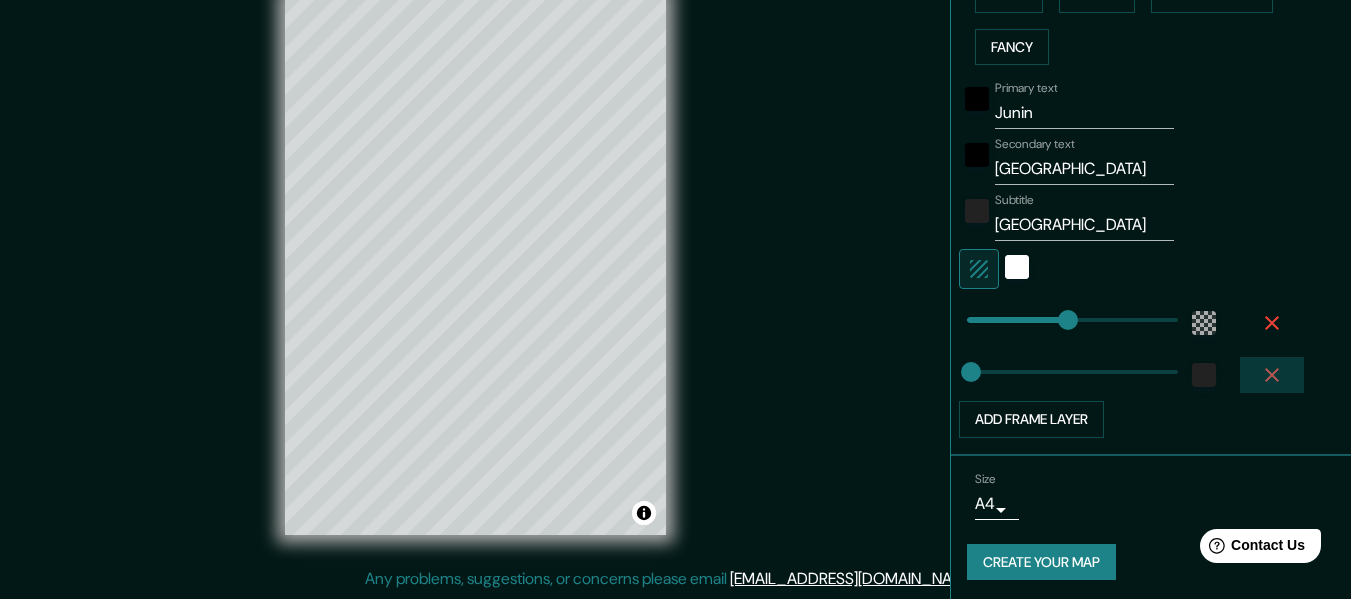 scroll, scrollTop: 487, scrollLeft: 0, axis: vertical 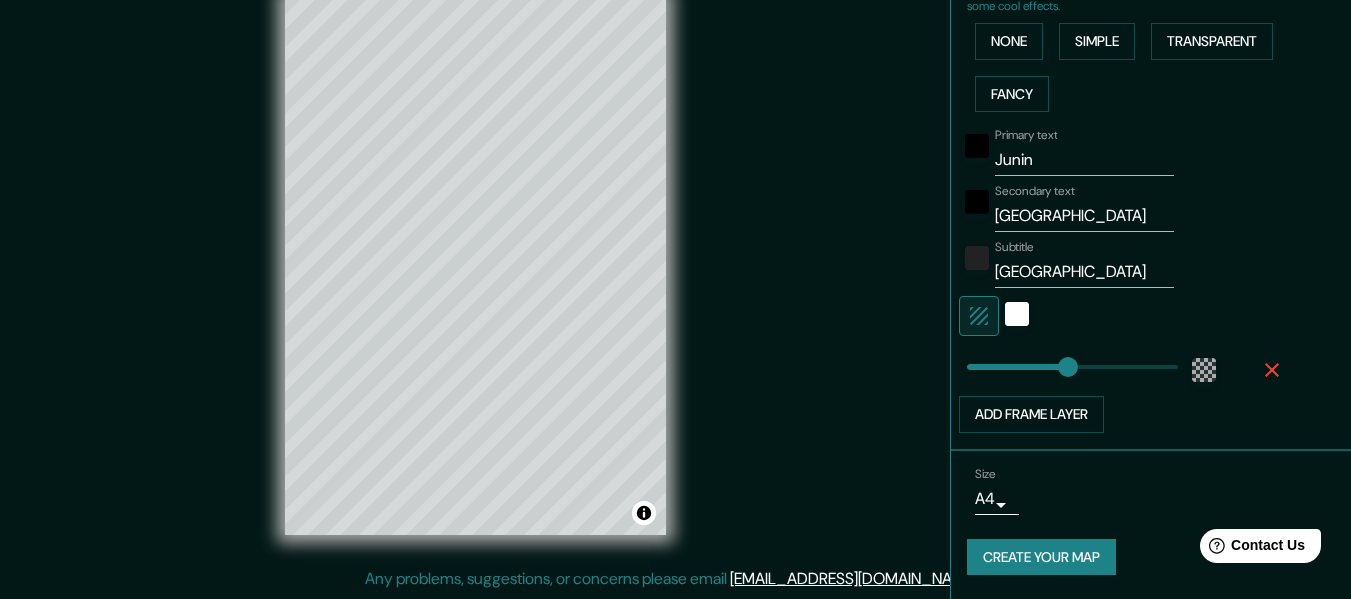 click on "Create your map" at bounding box center (1041, 557) 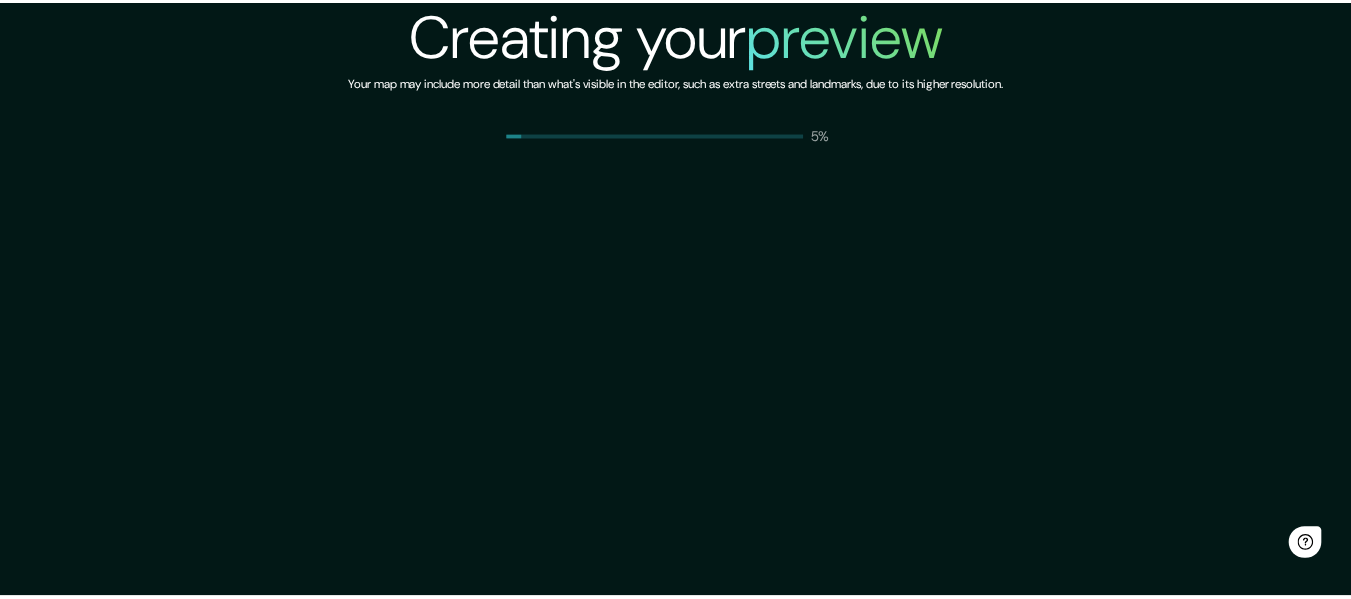 scroll, scrollTop: 0, scrollLeft: 0, axis: both 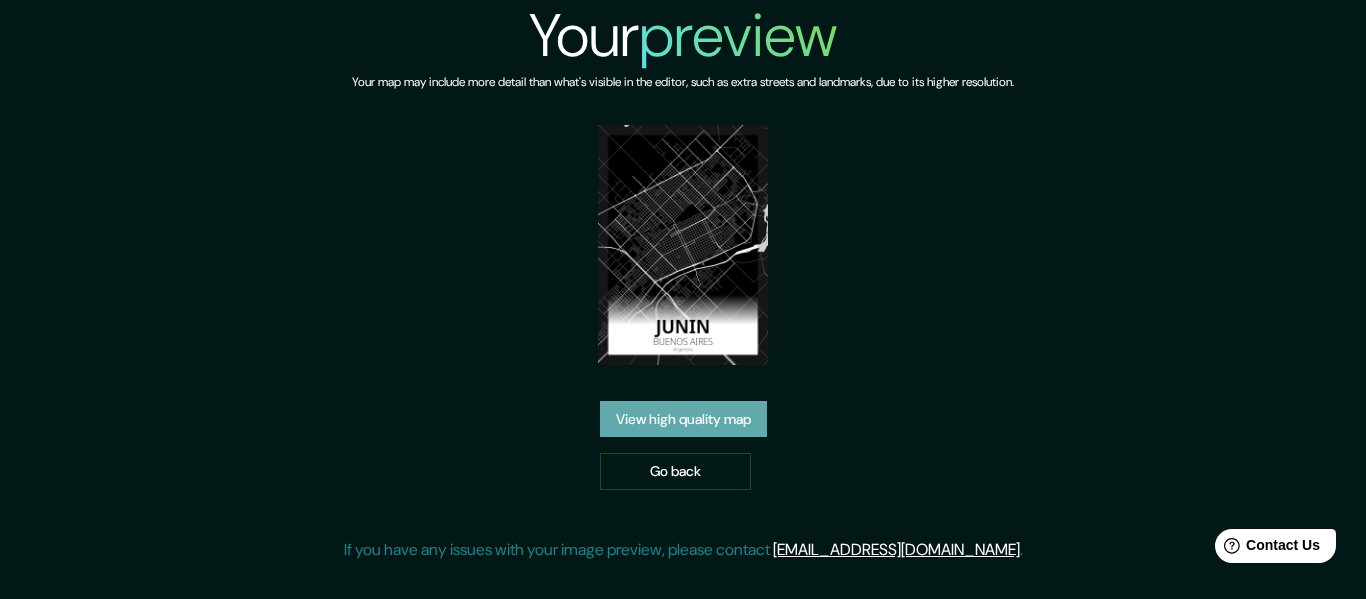 click on "View high quality map" at bounding box center [683, 419] 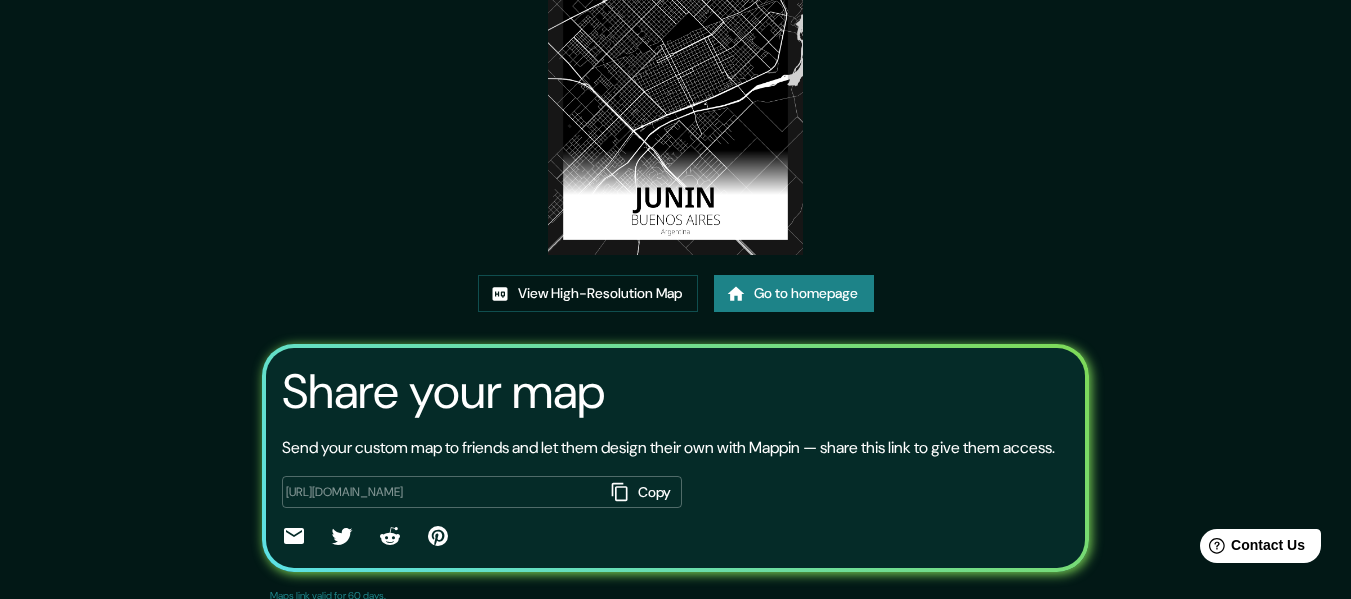 scroll, scrollTop: 200, scrollLeft: 0, axis: vertical 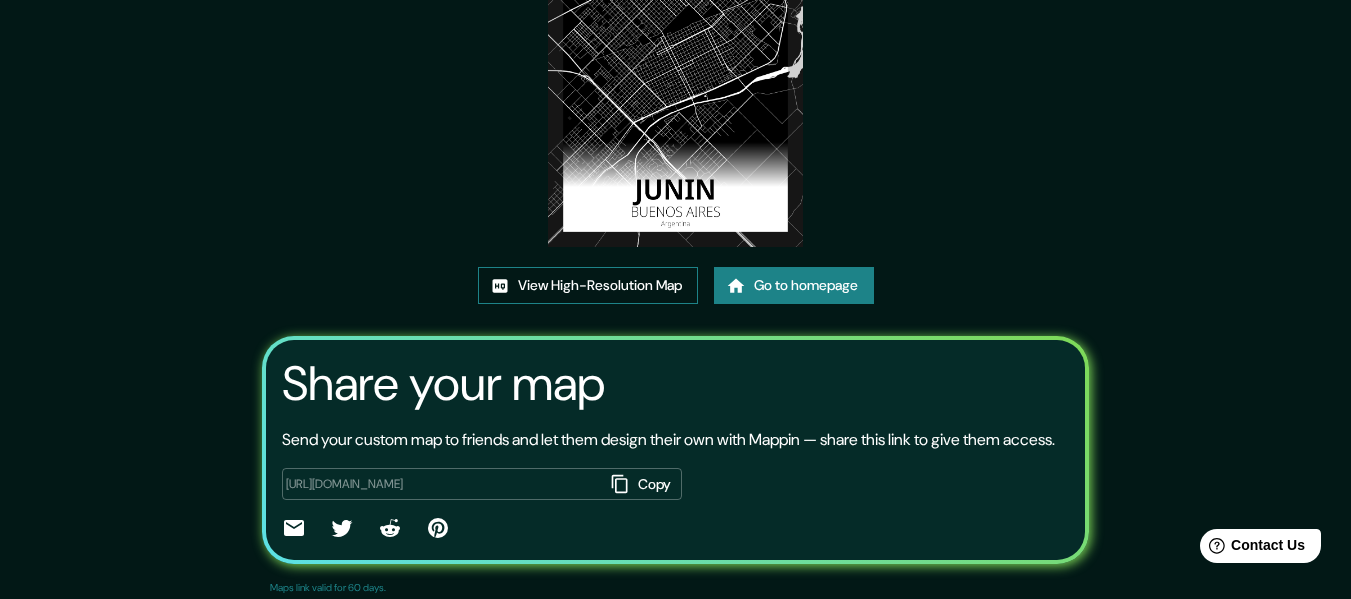click on "View High-Resolution Map" at bounding box center (588, 285) 